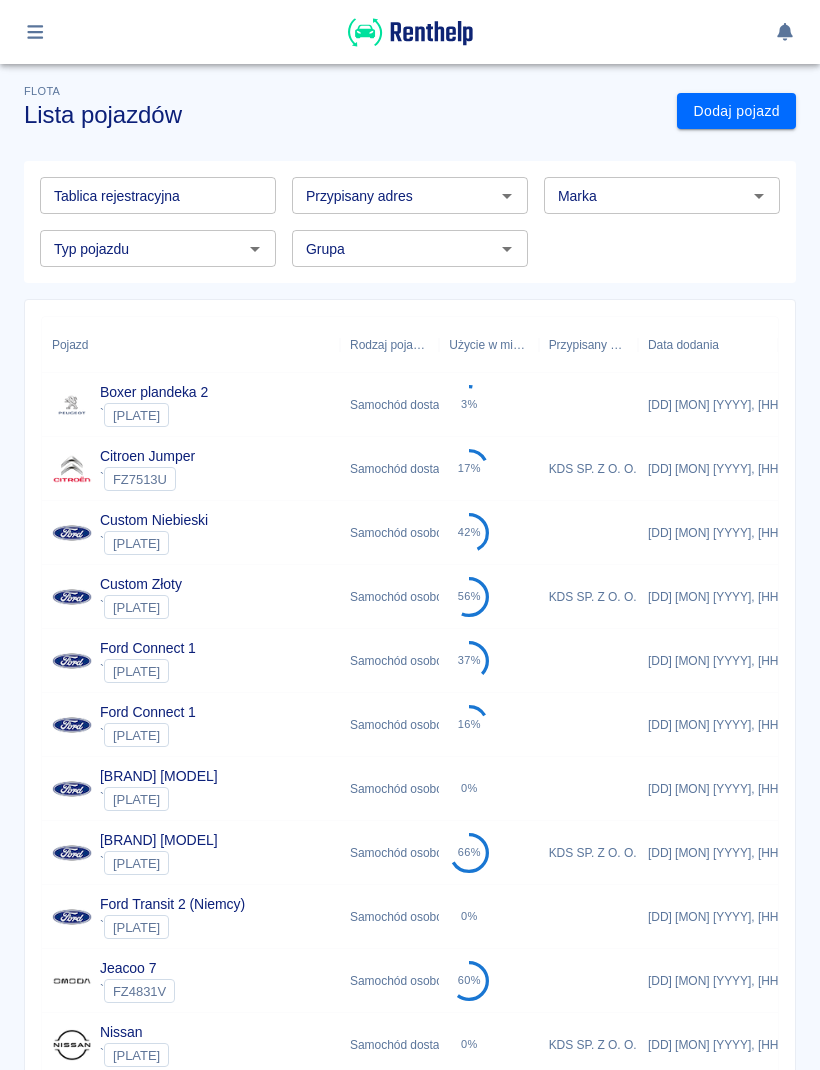 scroll, scrollTop: 0, scrollLeft: 0, axis: both 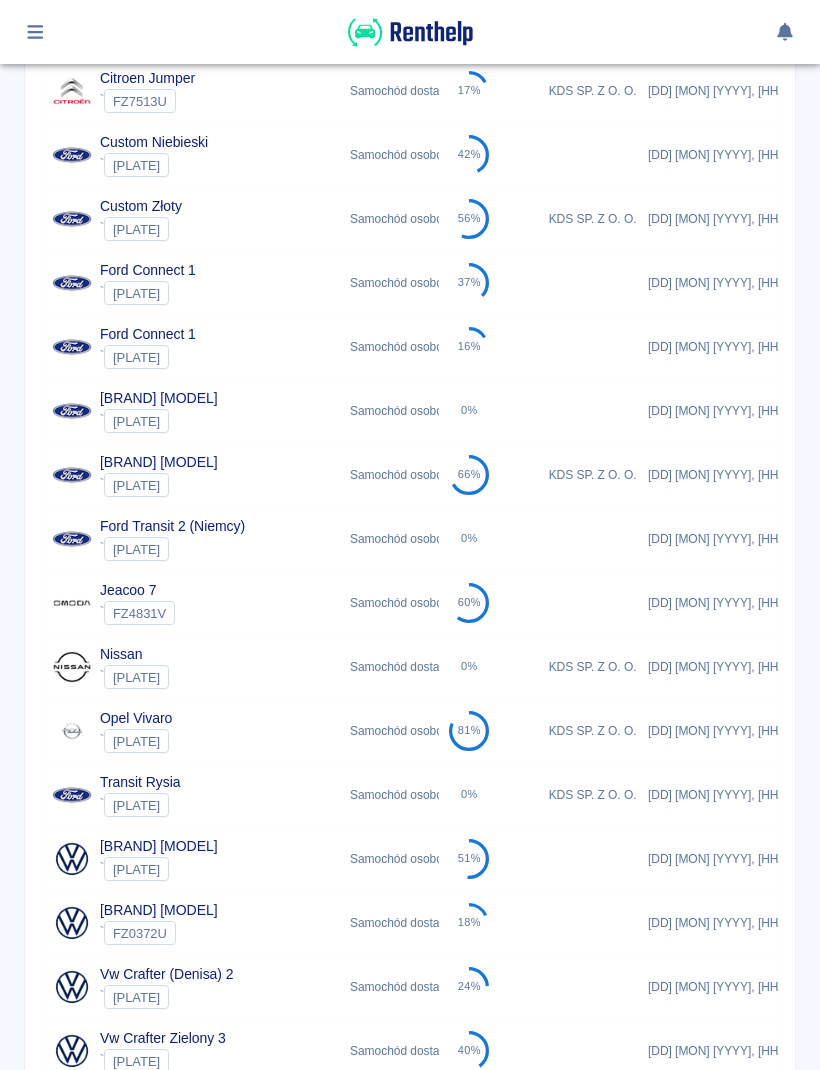 click on "Samochód osobowy" at bounding box center (389, 475) 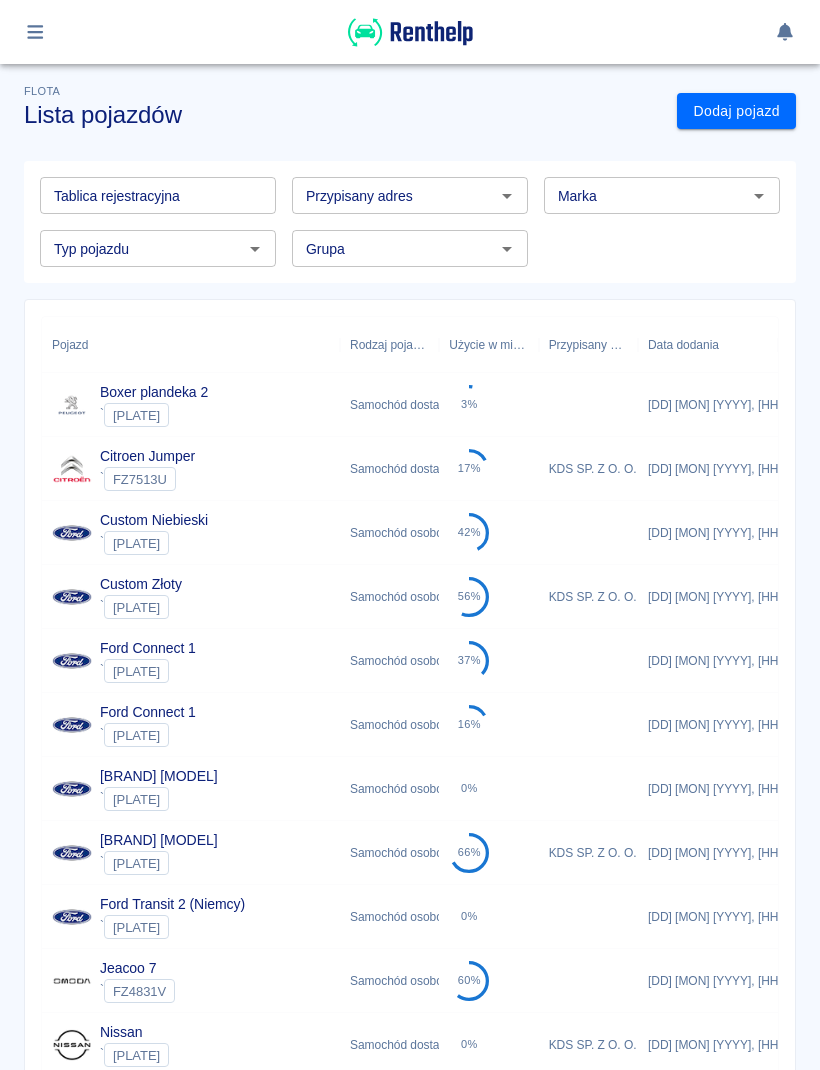 click 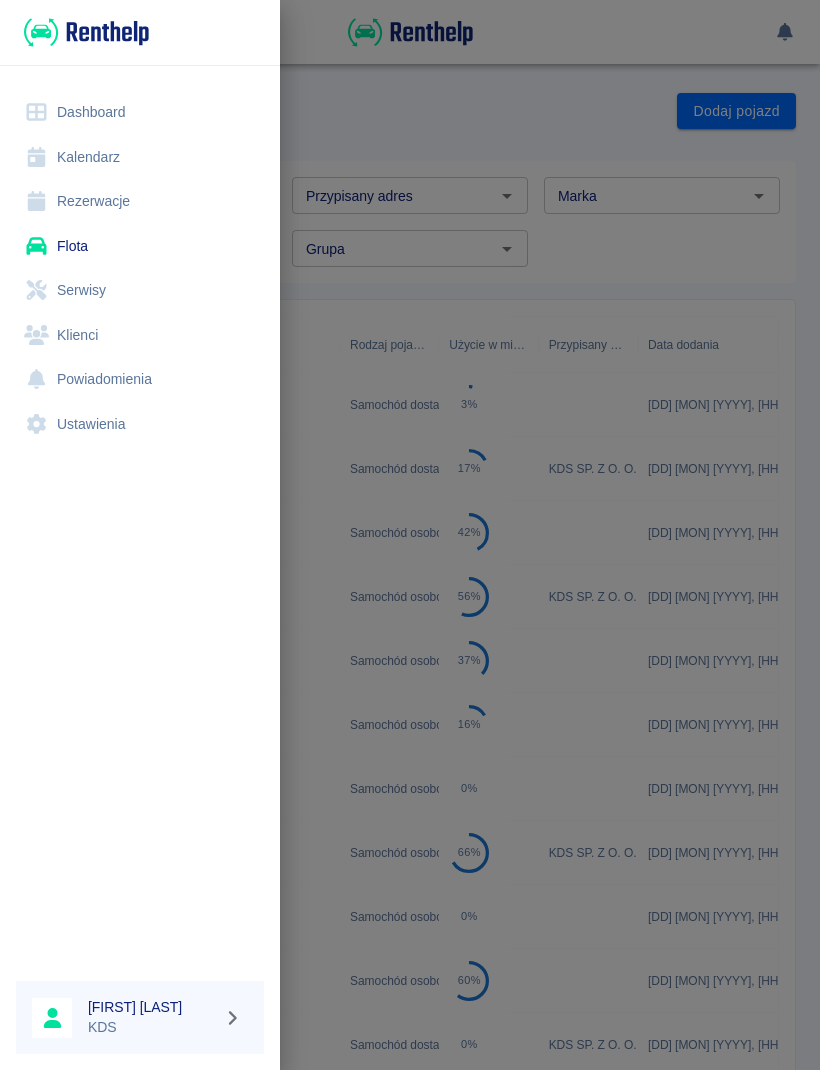 click on "Kalendarz" at bounding box center [140, 157] 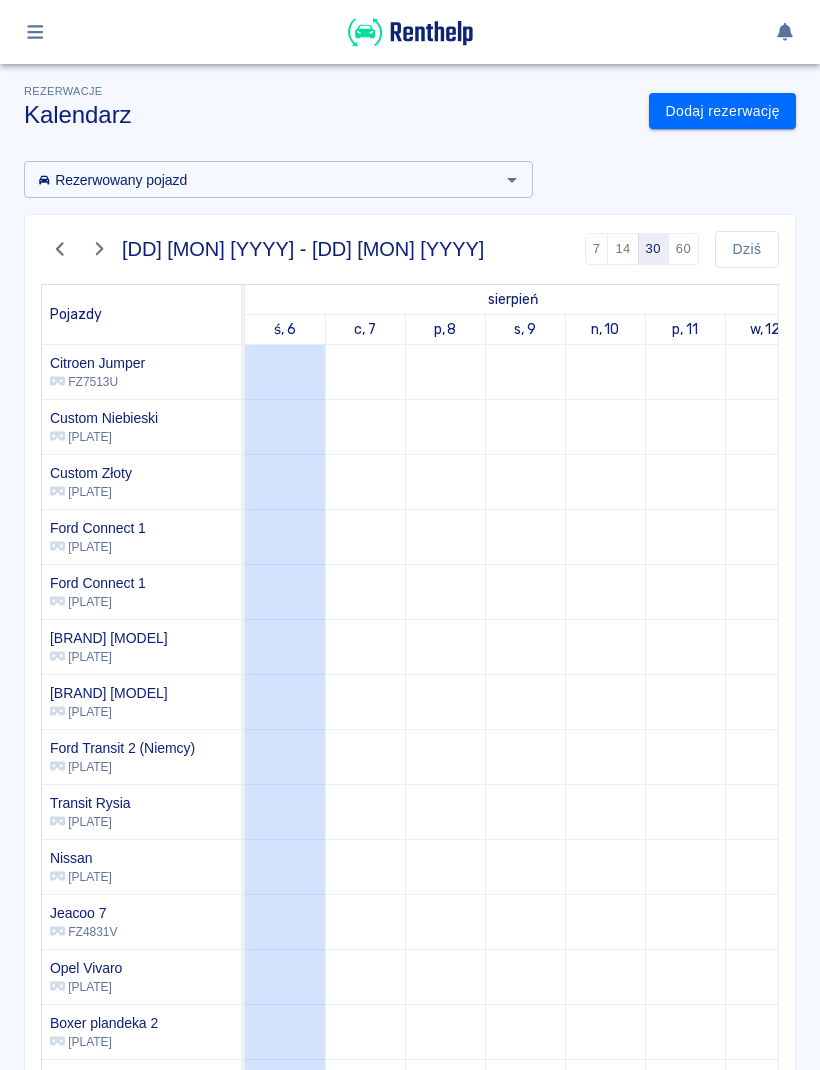 scroll, scrollTop: 84, scrollLeft: -20, axis: both 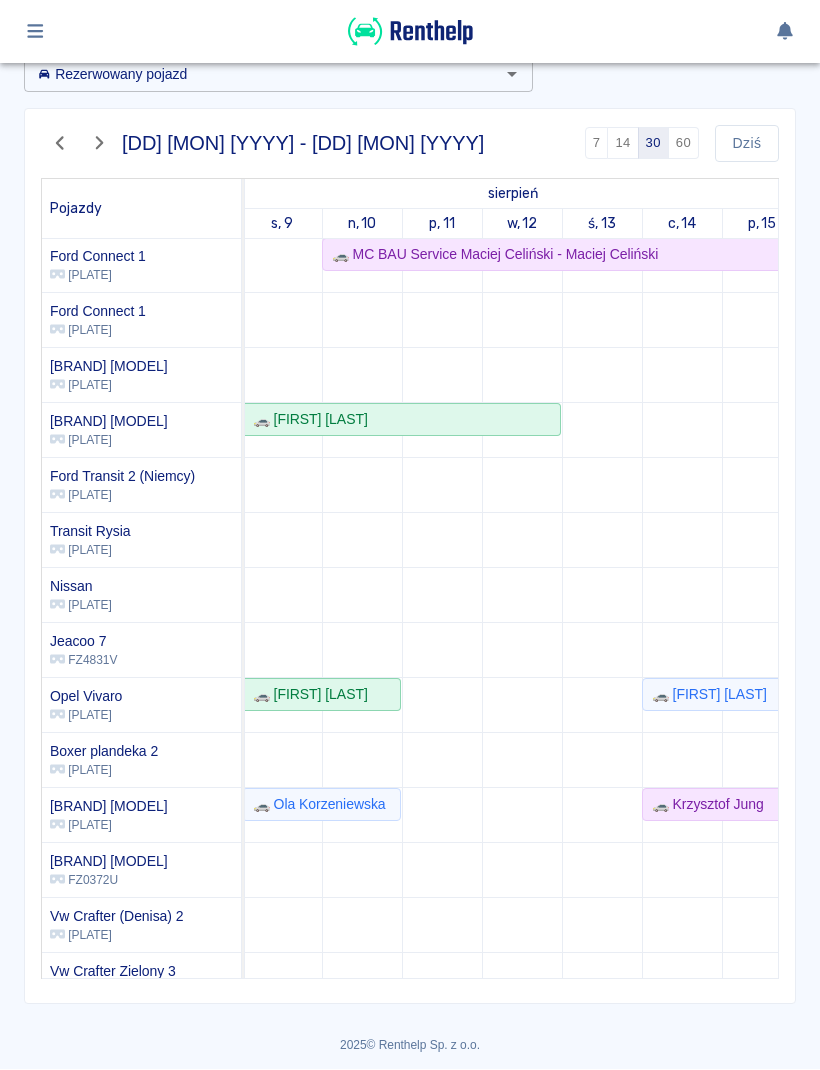 click at bounding box center (35, 32) 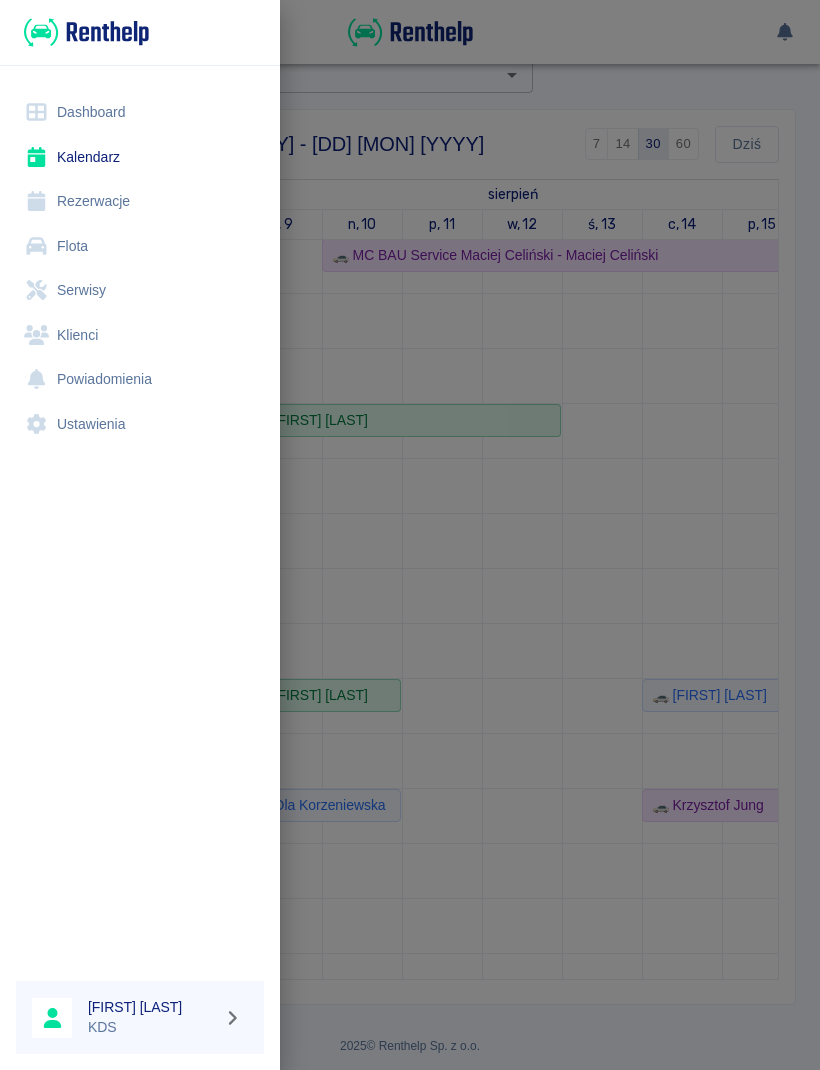 click on "Serwisy" at bounding box center (140, 290) 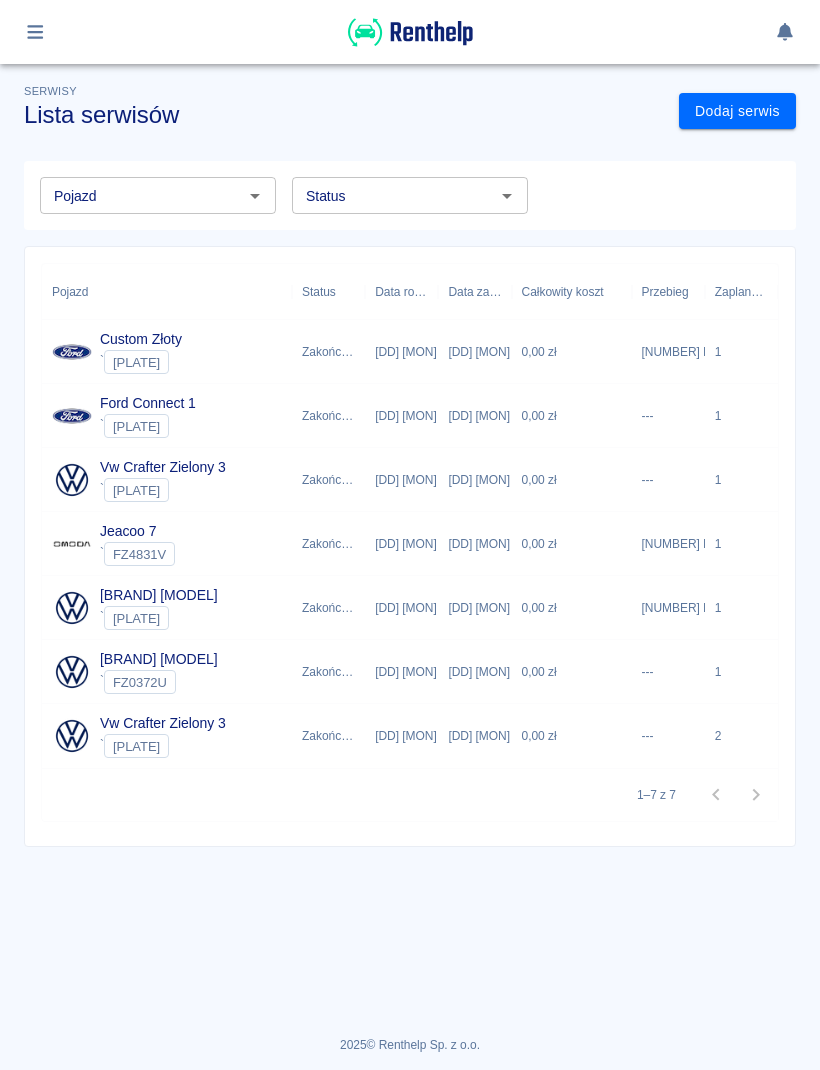 click at bounding box center [35, 32] 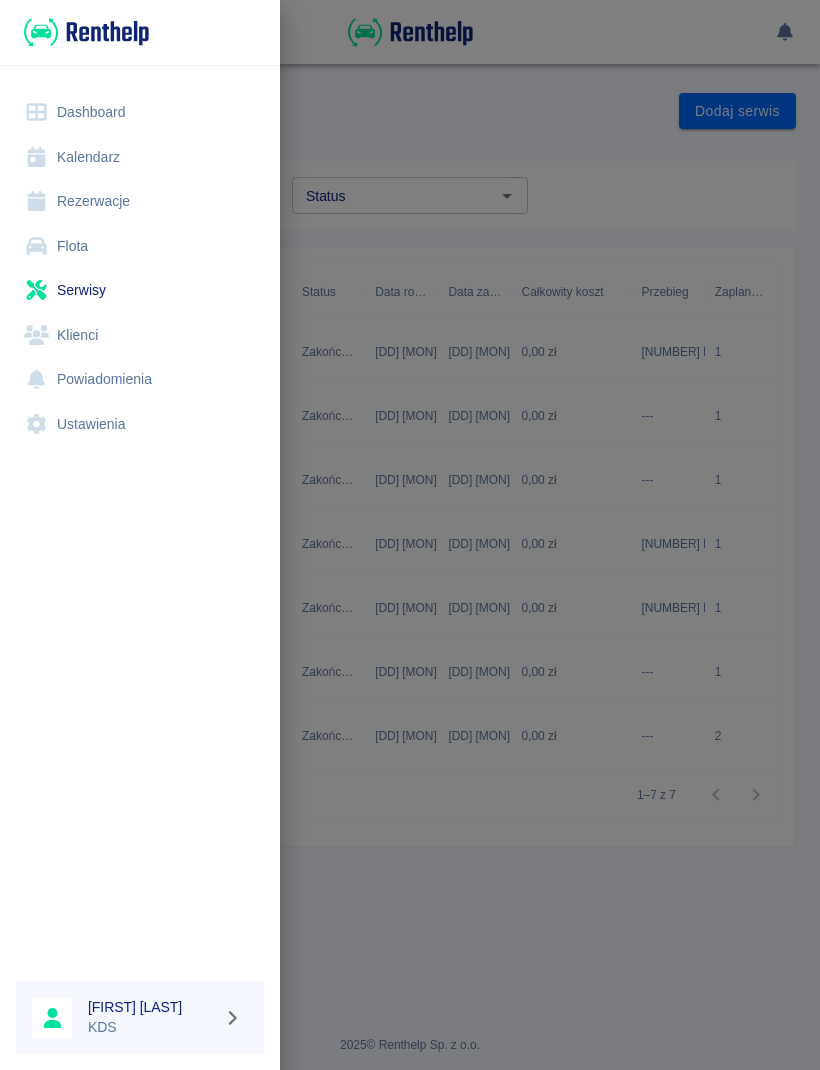 click on "Flota" at bounding box center (140, 246) 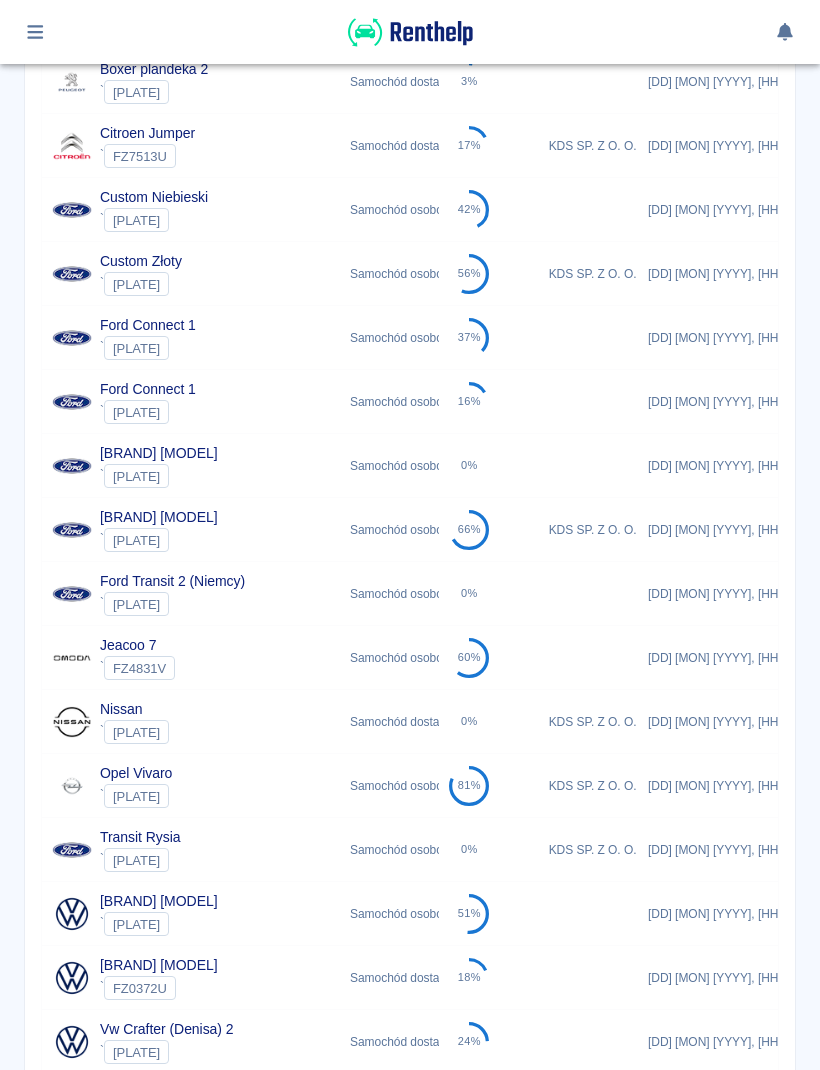 click on "Samochód osobowy" at bounding box center (389, 786) 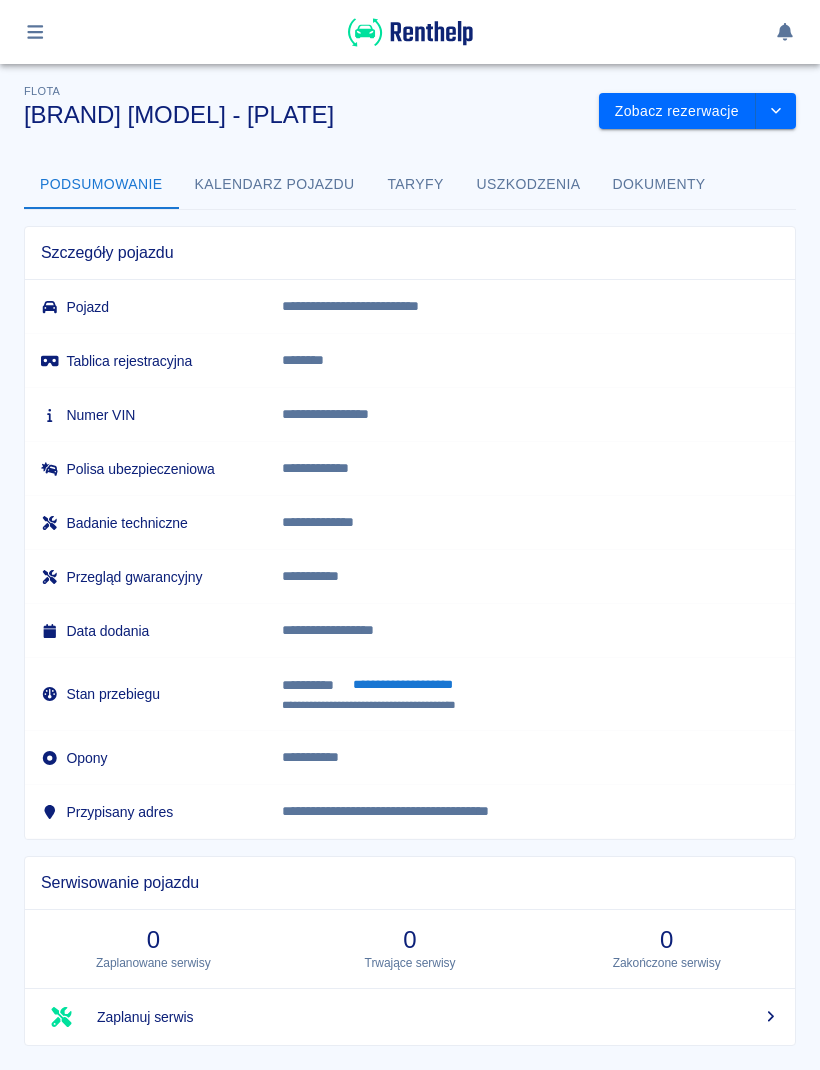 click at bounding box center (35, 32) 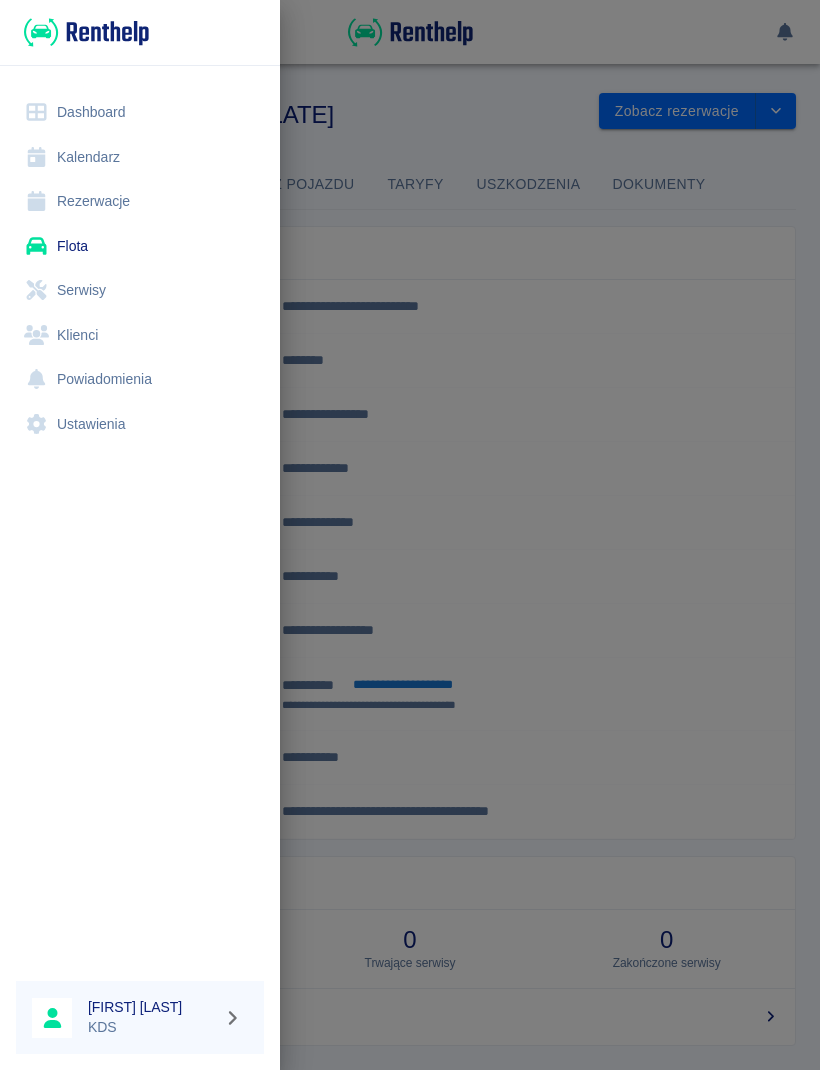 click on "Rezerwacje" at bounding box center (140, 201) 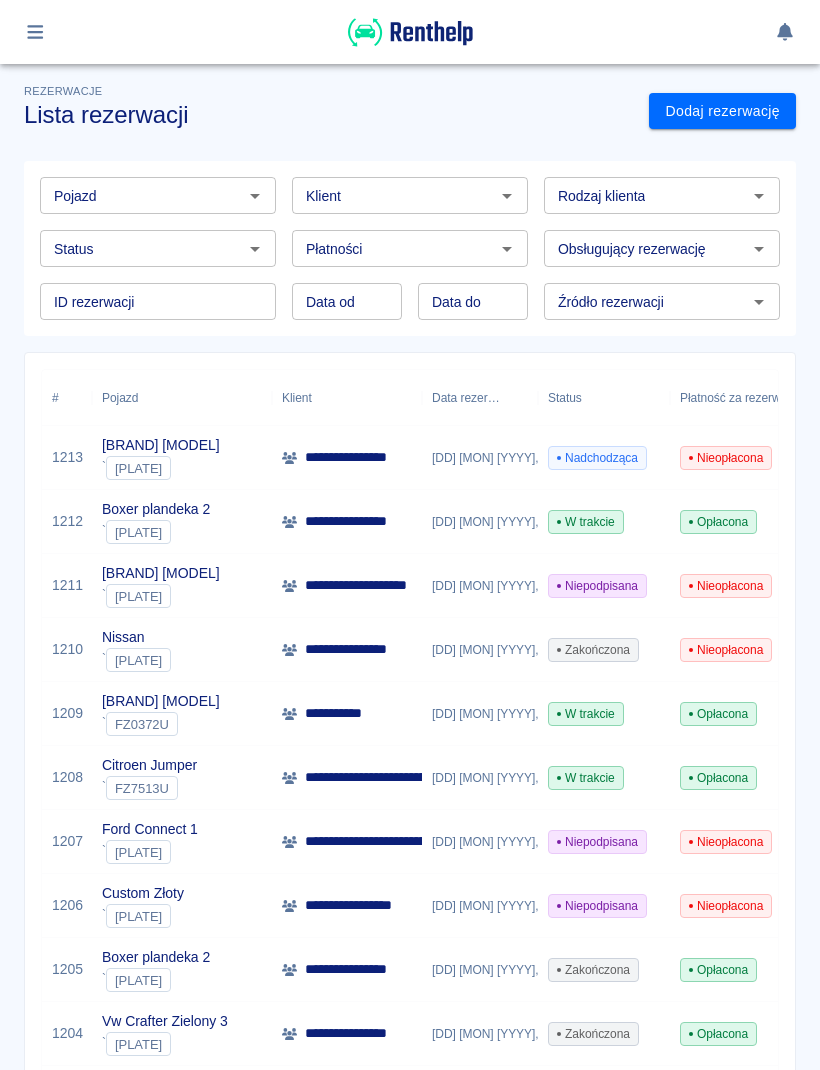 click 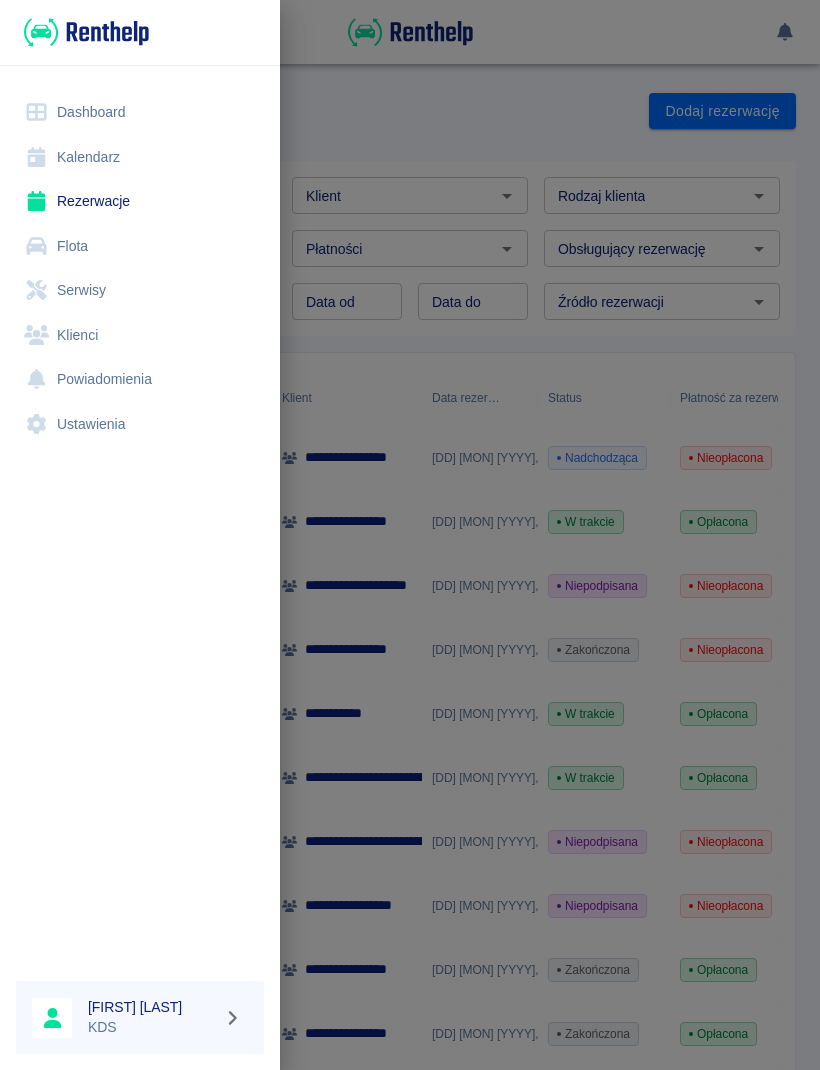 click on "Kalendarz" at bounding box center [140, 157] 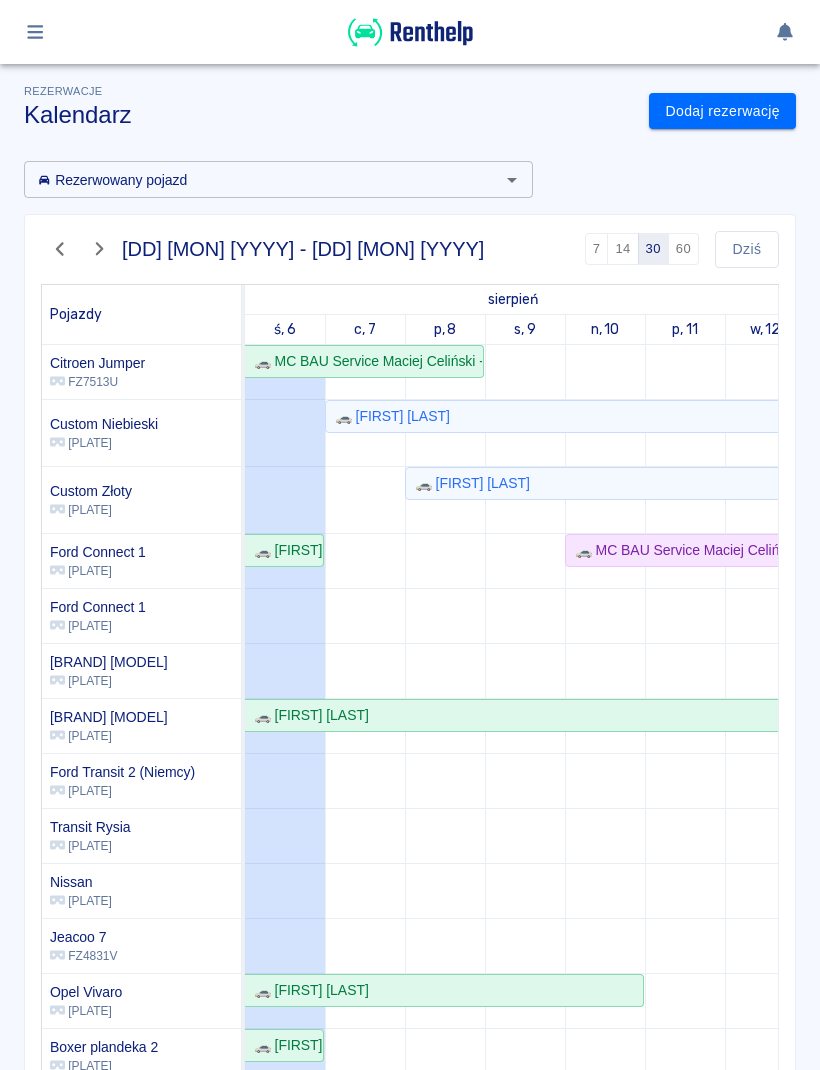 scroll, scrollTop: 124, scrollLeft: 4, axis: both 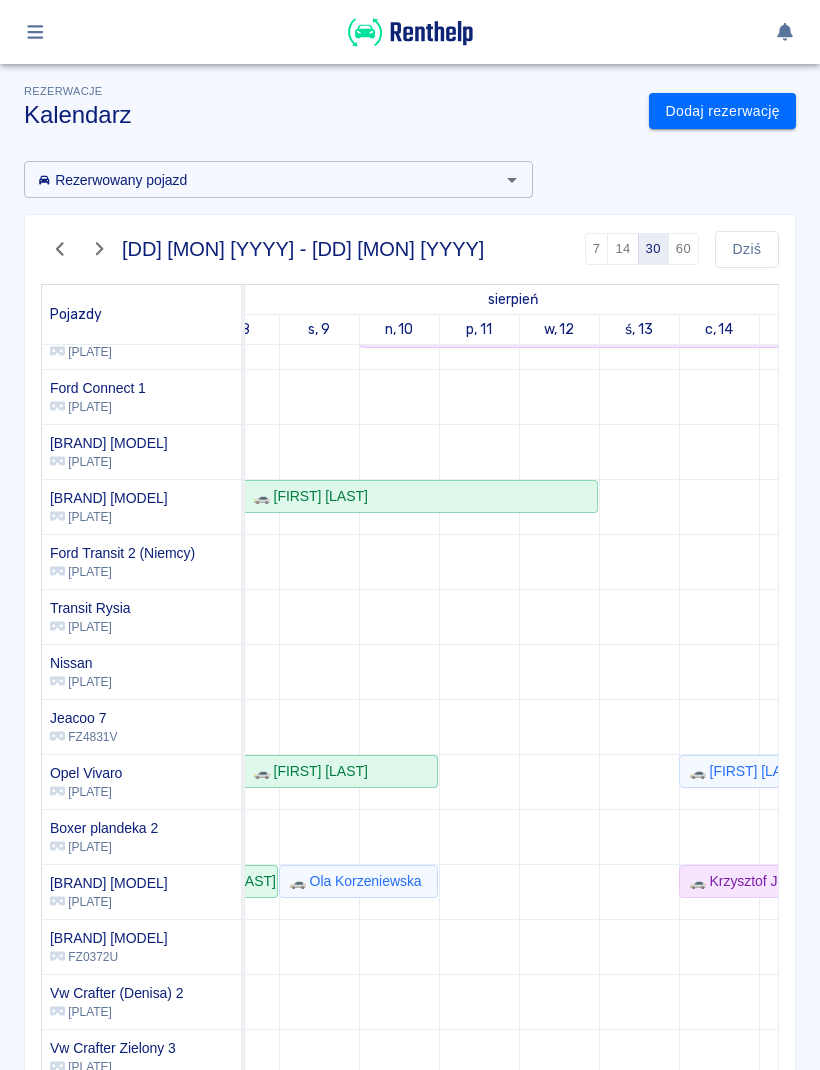 click at bounding box center [559, 605] 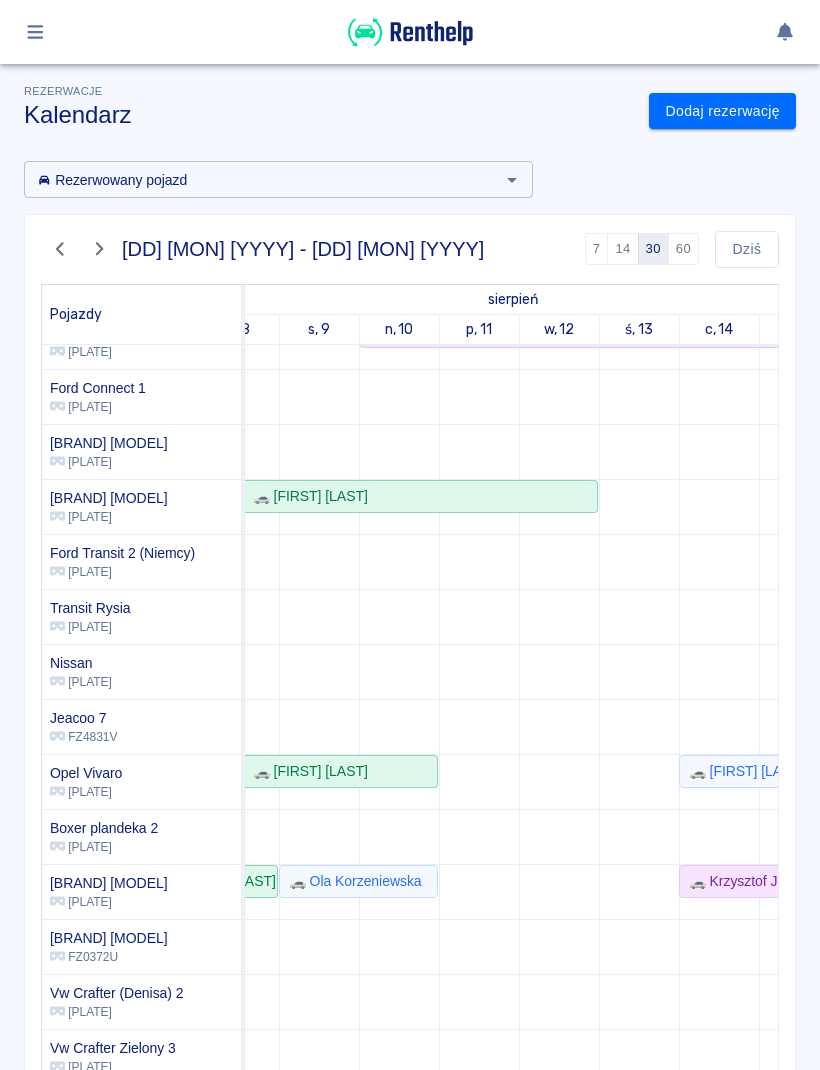scroll, scrollTop: 217, scrollLeft: 320, axis: both 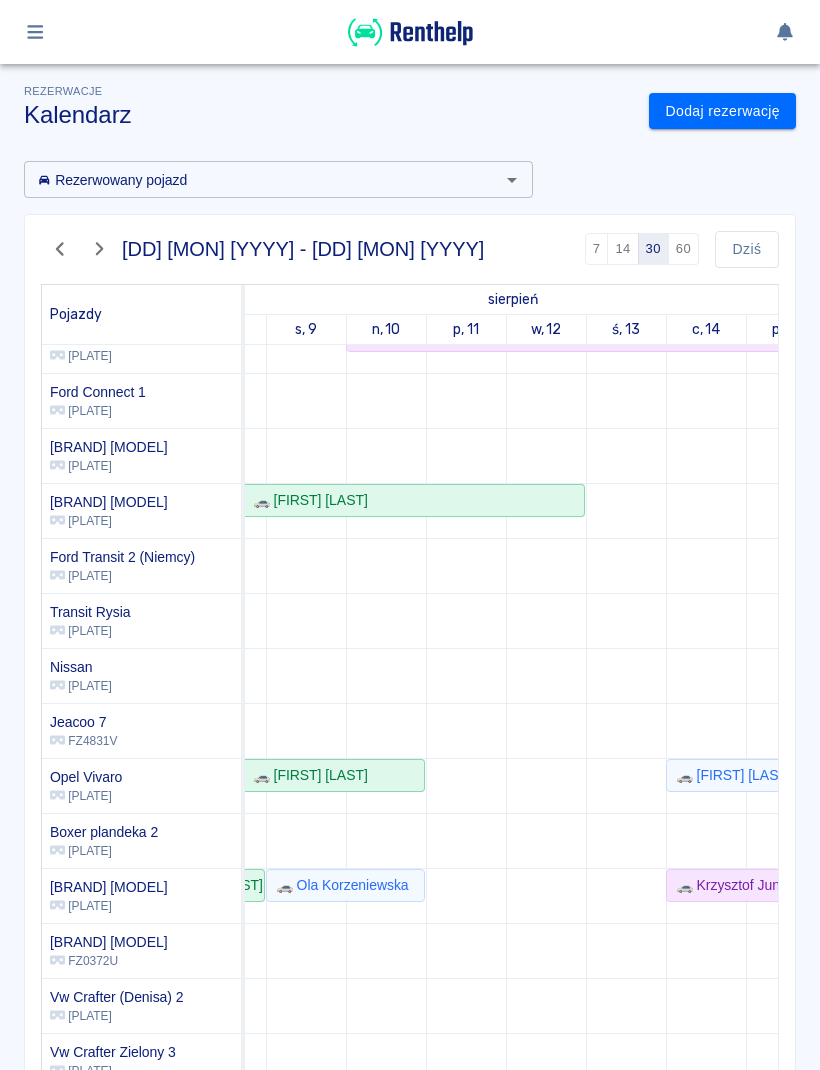 click at bounding box center [466, 609] 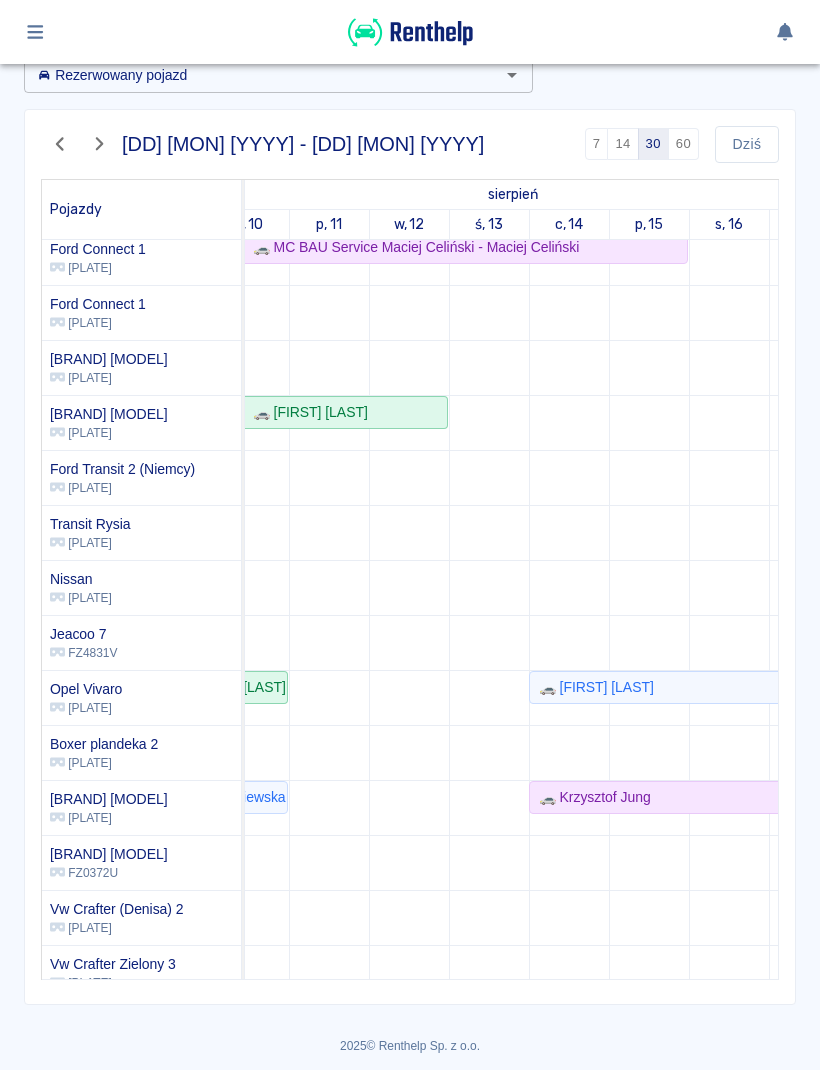 click at bounding box center [35, 32] 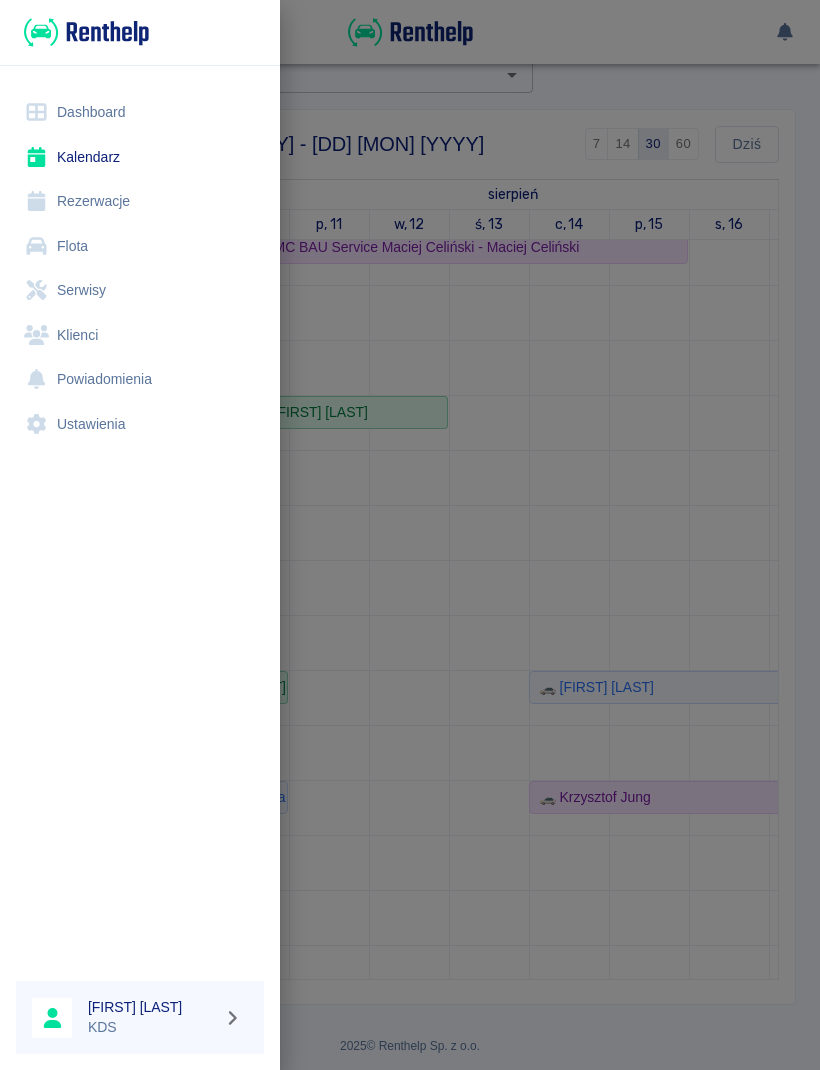 click at bounding box center (410, 535) 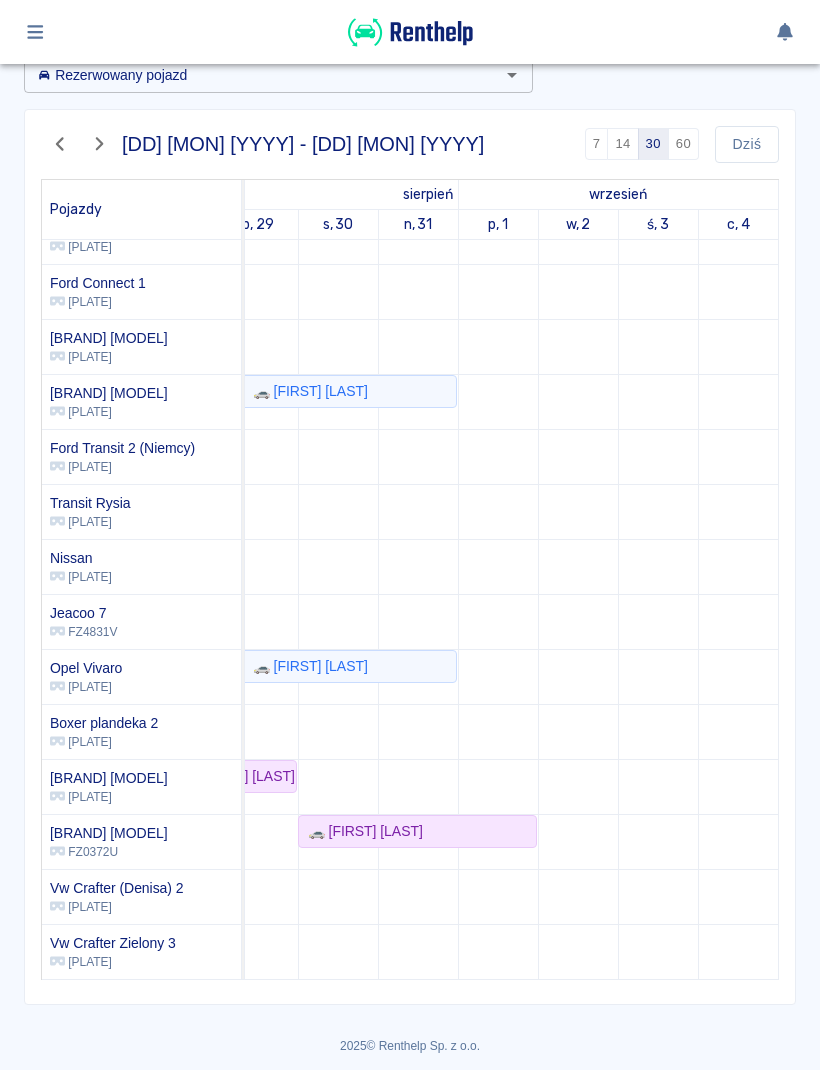 click on "60" at bounding box center (683, 144) 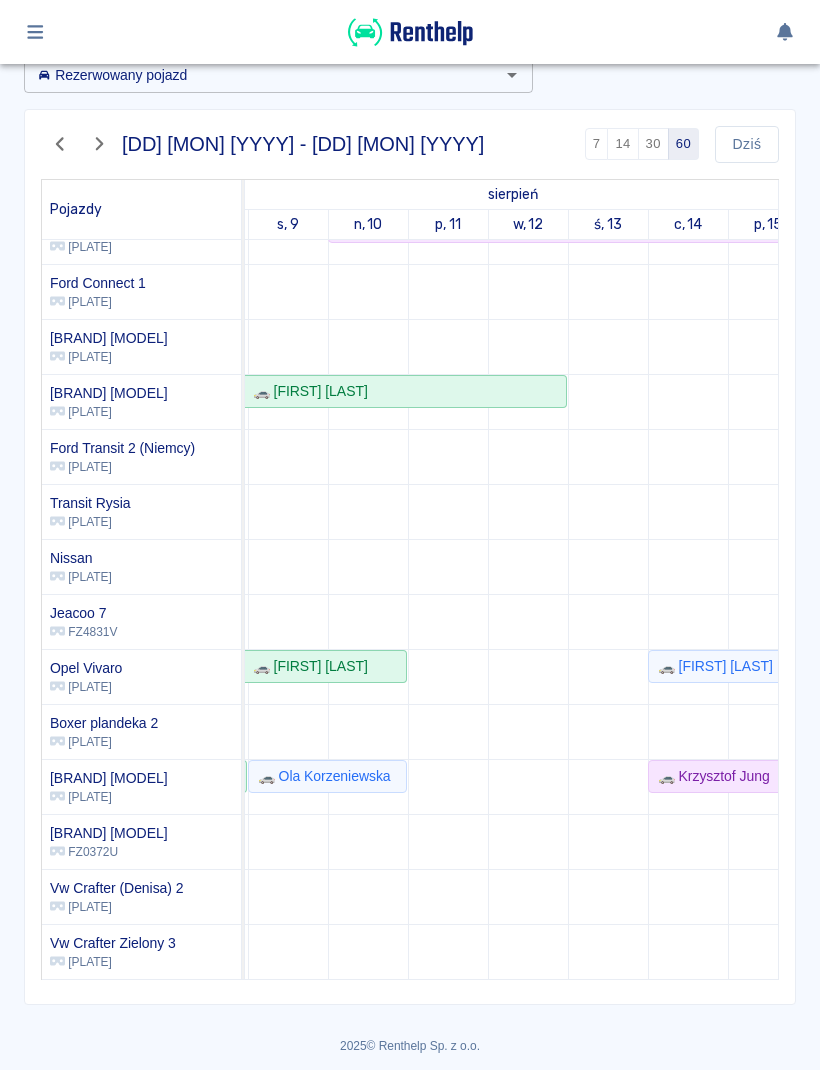 scroll, scrollTop: 143, scrollLeft: 0, axis: vertical 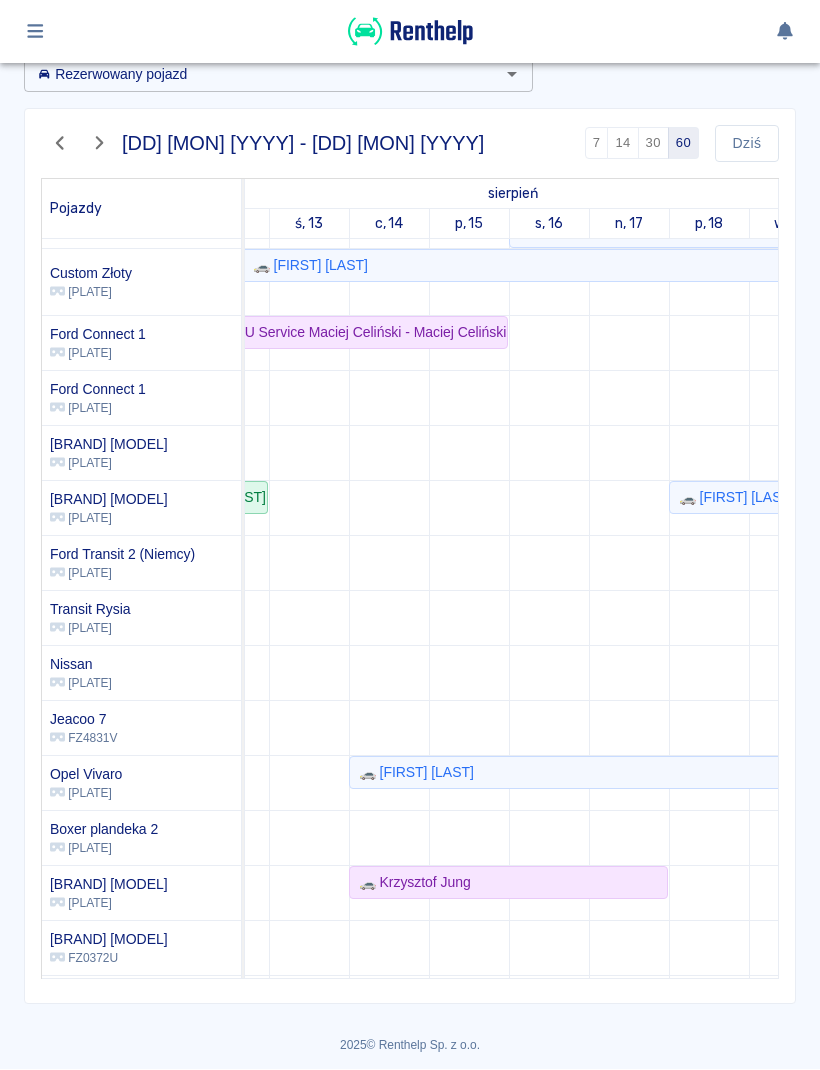 click 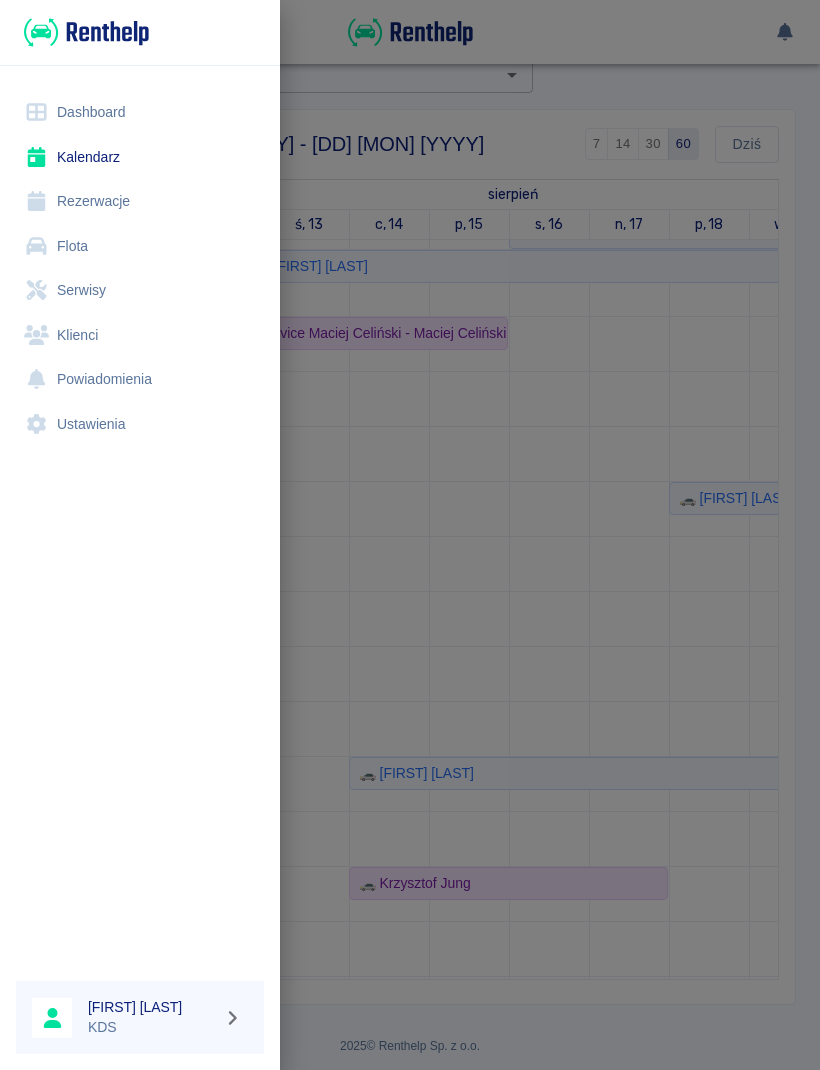 click at bounding box center [410, 535] 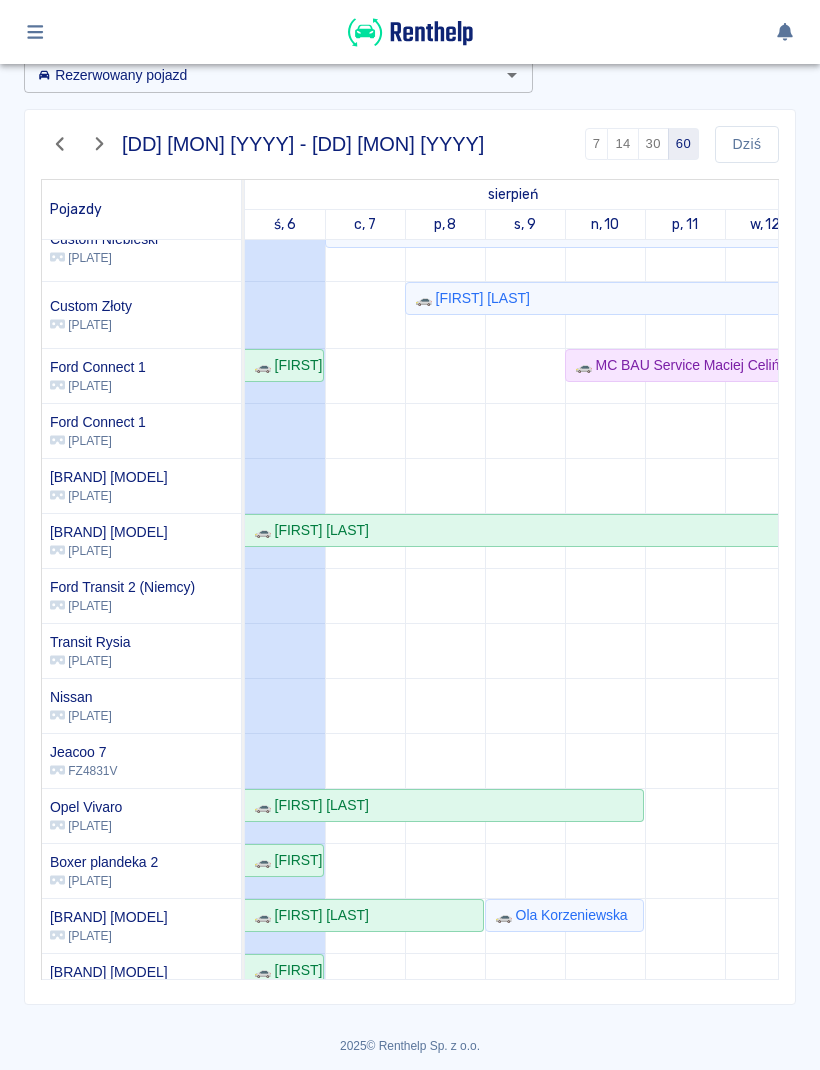 scroll, scrollTop: 66, scrollLeft: -68, axis: both 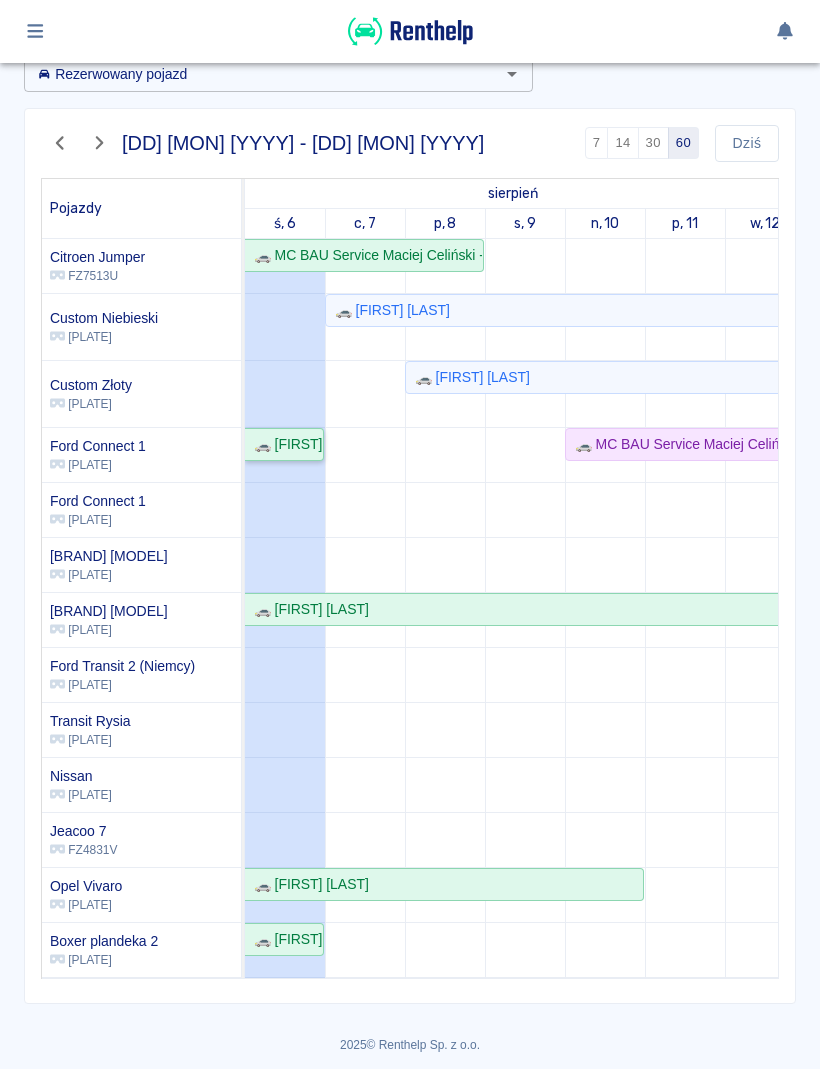 click on "🚗 [FIRST] [LAST]" at bounding box center [284, 445] 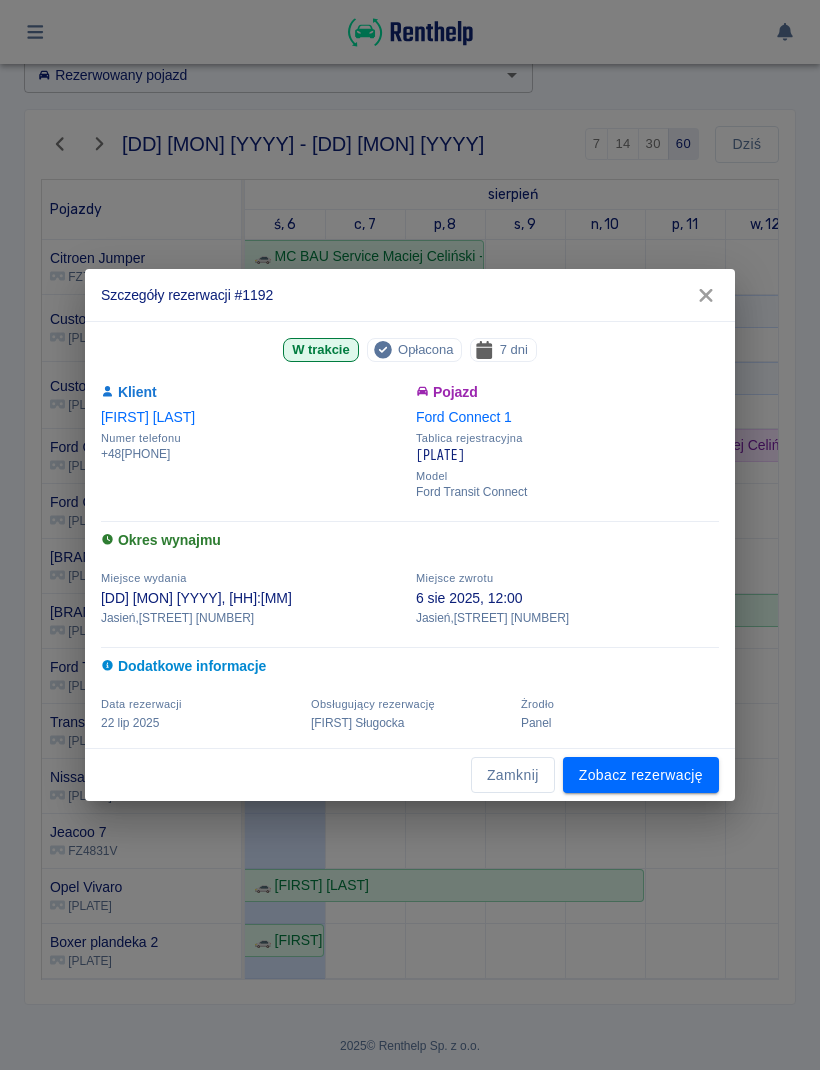 click on "Zamknij" at bounding box center (513, 775) 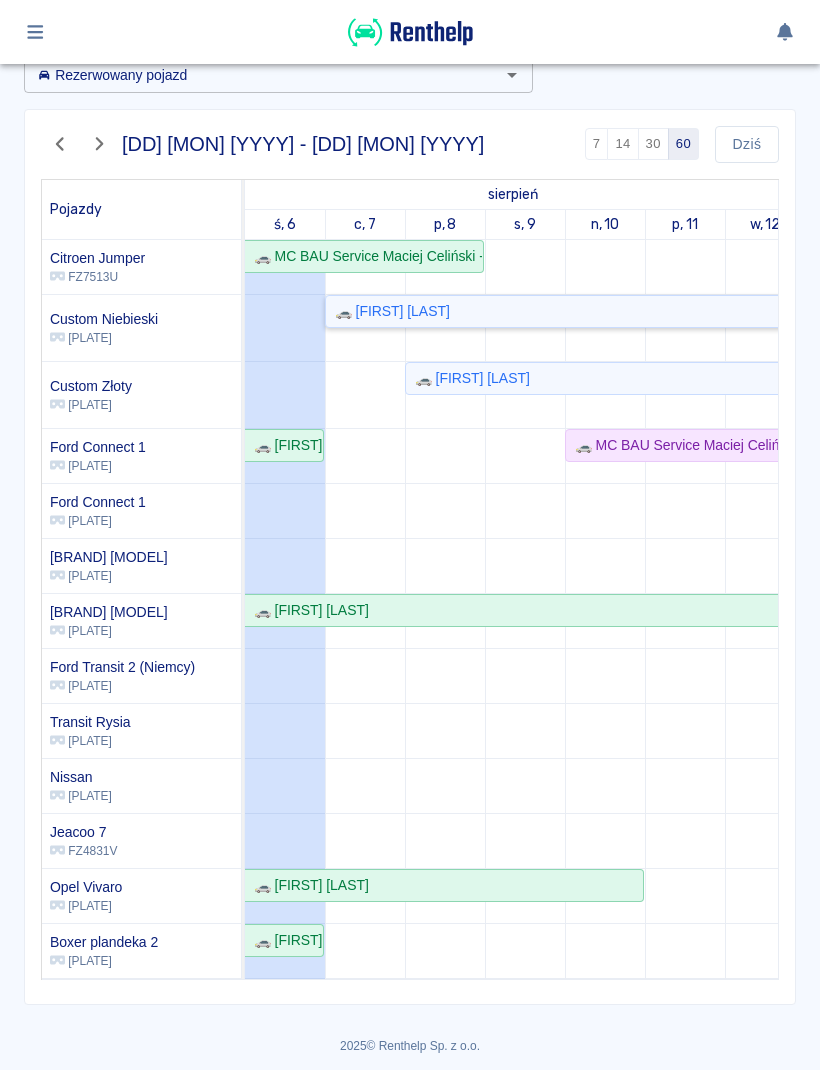 click on "🚗 [FIRST] [LAST]" 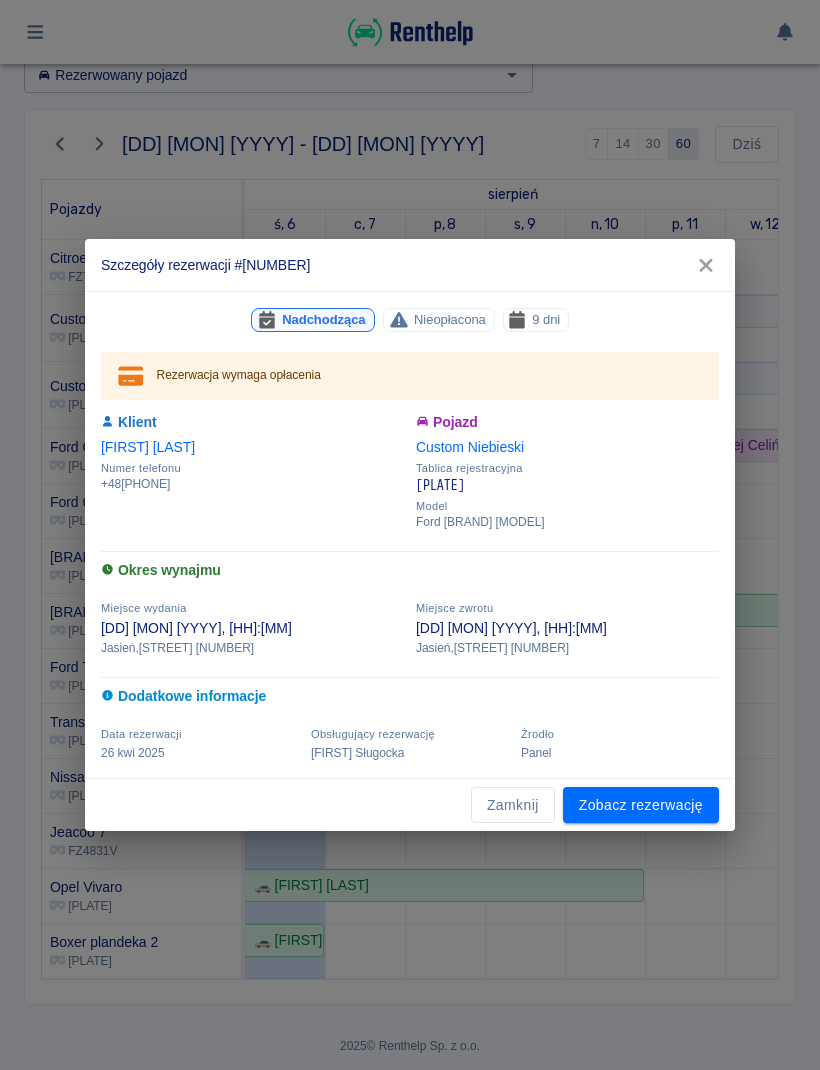 click on "Zamknij" at bounding box center (513, 805) 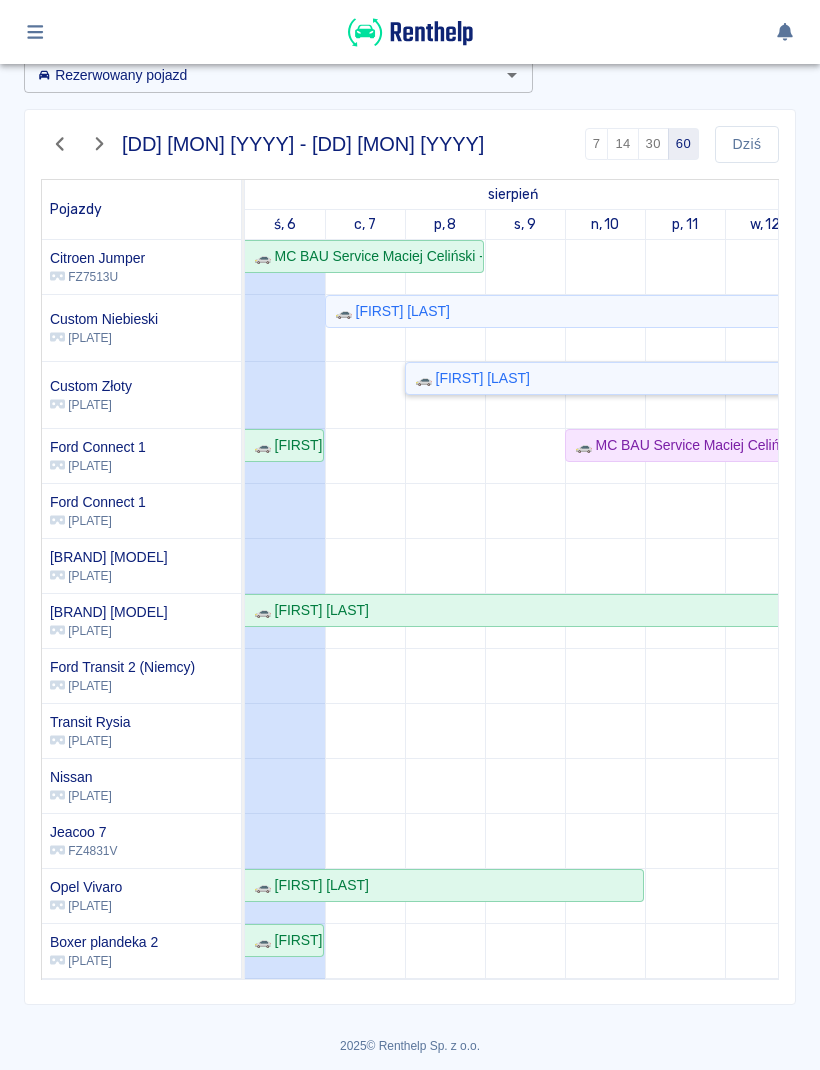 click on "🚗 [FIRST] [LAST]" 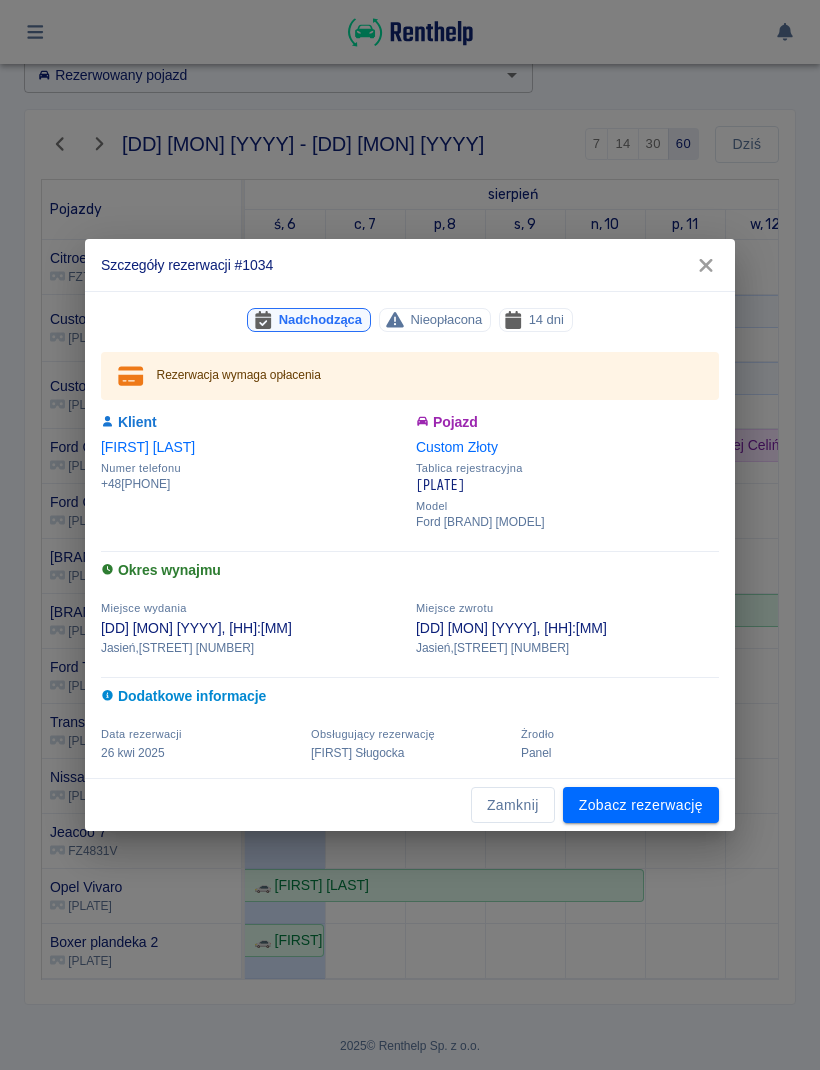 click on "Zamknij" at bounding box center (513, 805) 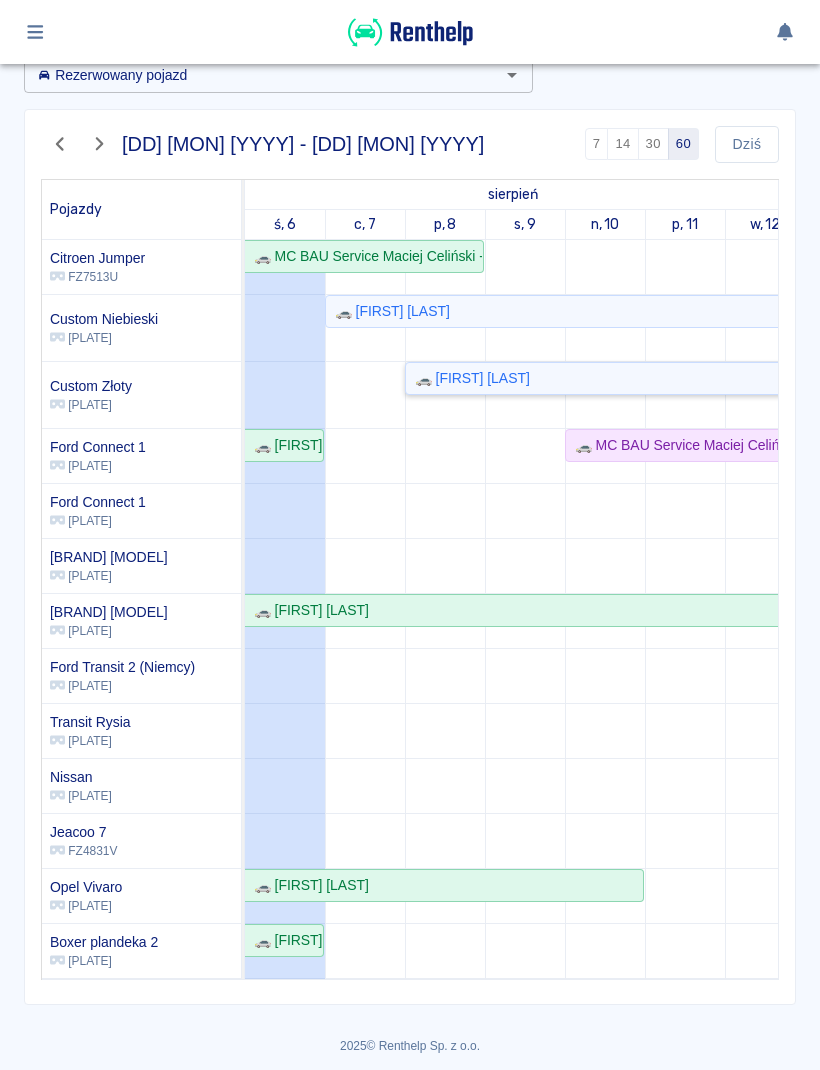 scroll, scrollTop: 89, scrollLeft: -2, axis: both 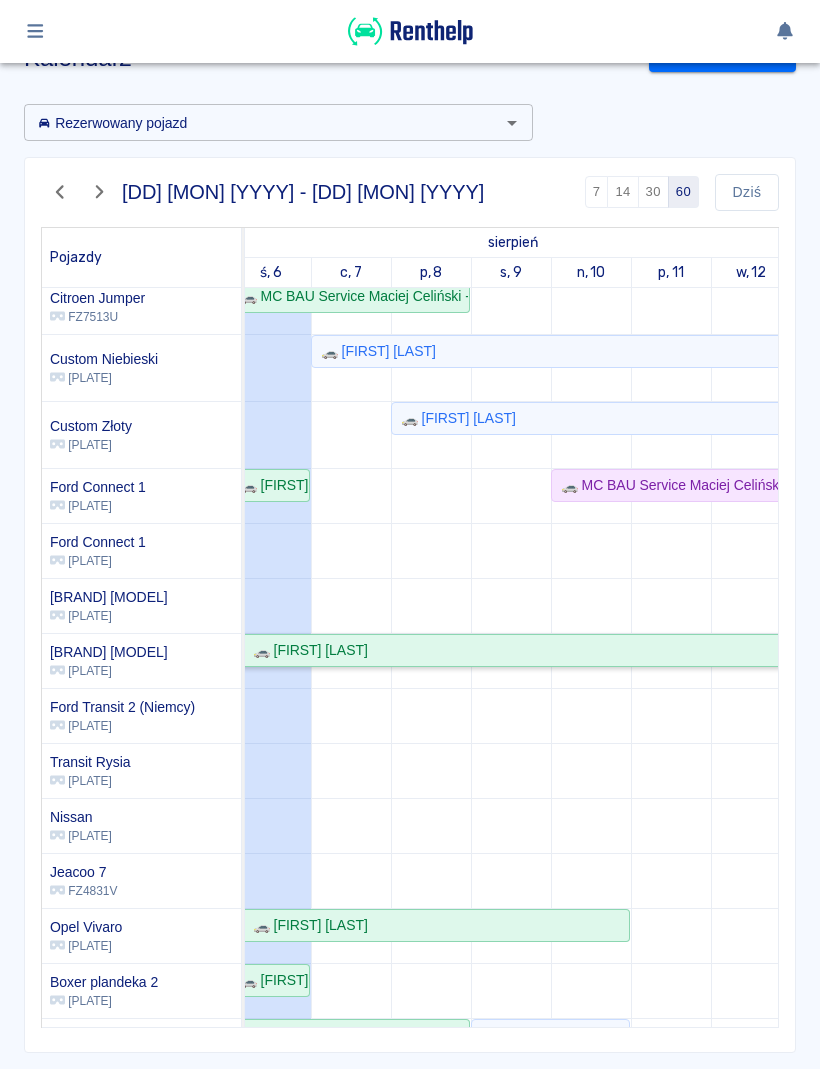 click on "🚗 [FIRST] [LAST]" 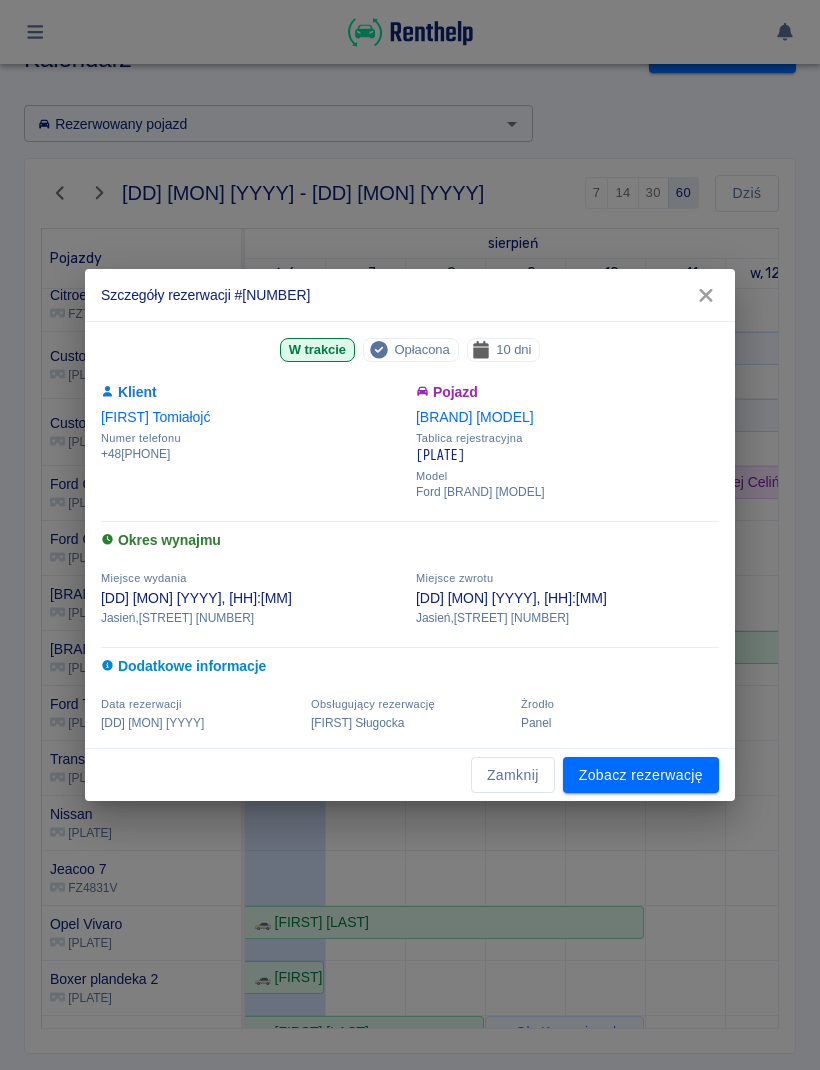 click on "Zamknij" at bounding box center (513, 775) 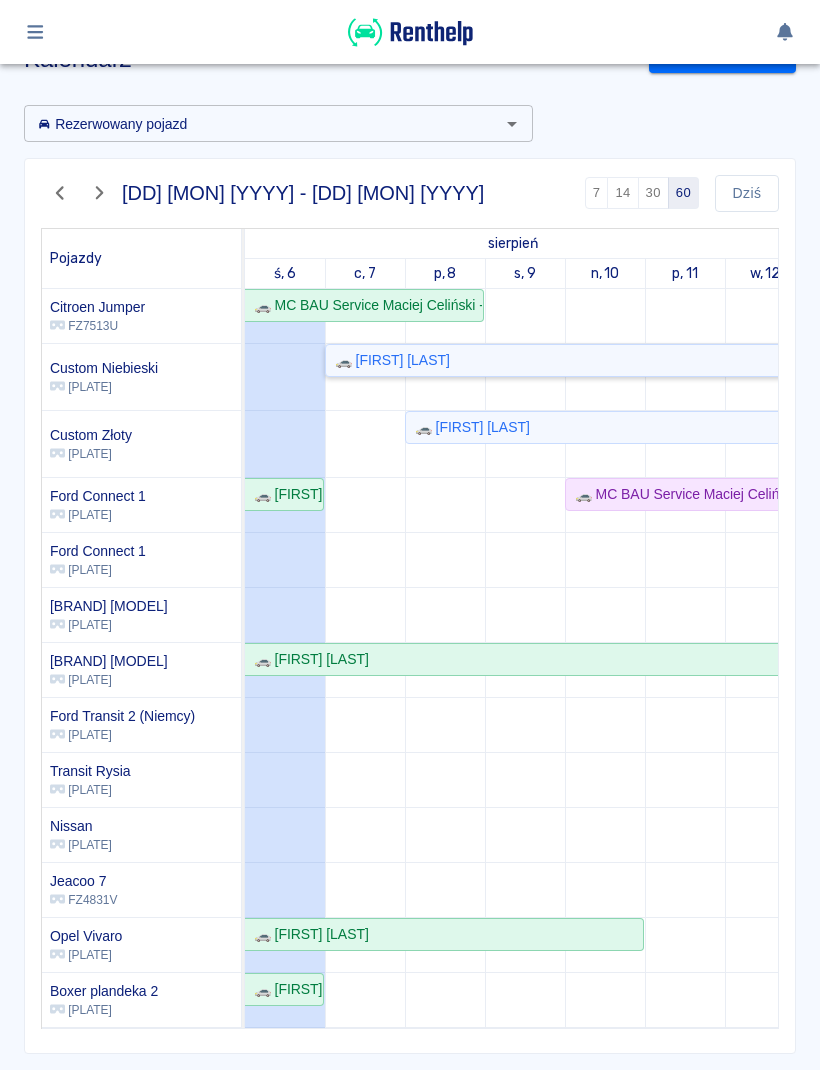 click on "🚗 [FIRST] [LAST]" 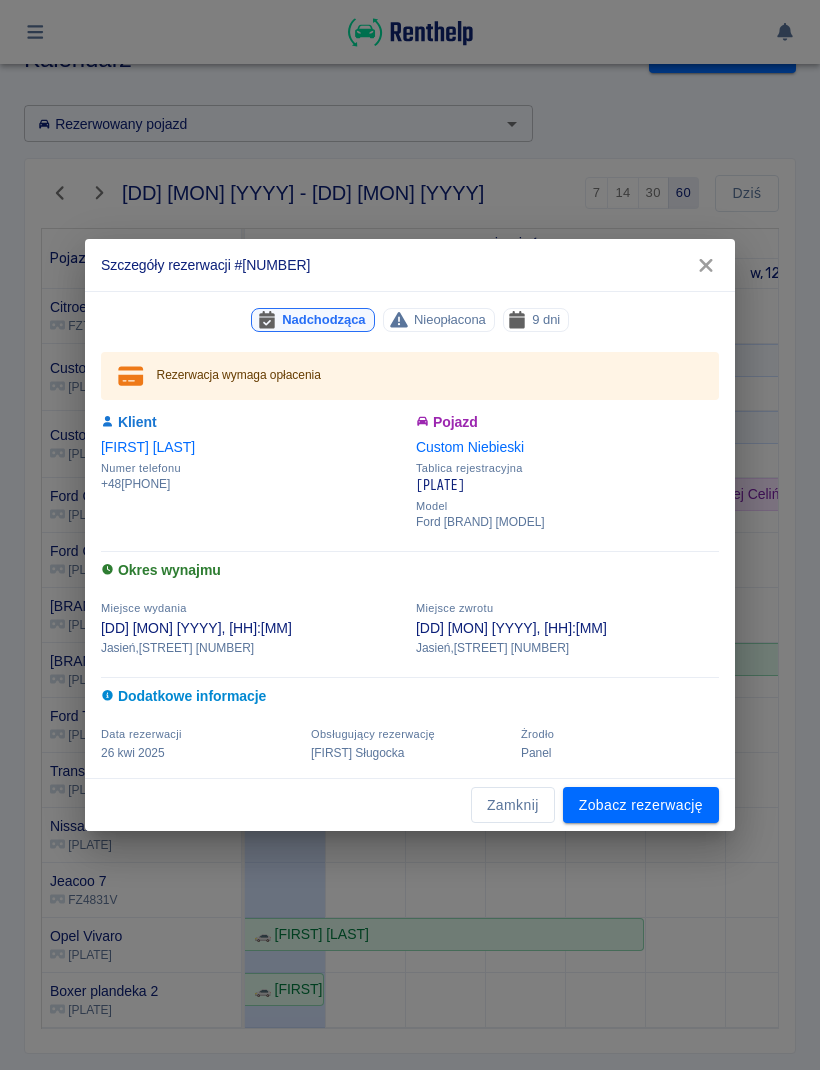 click on "Zamknij" at bounding box center (513, 805) 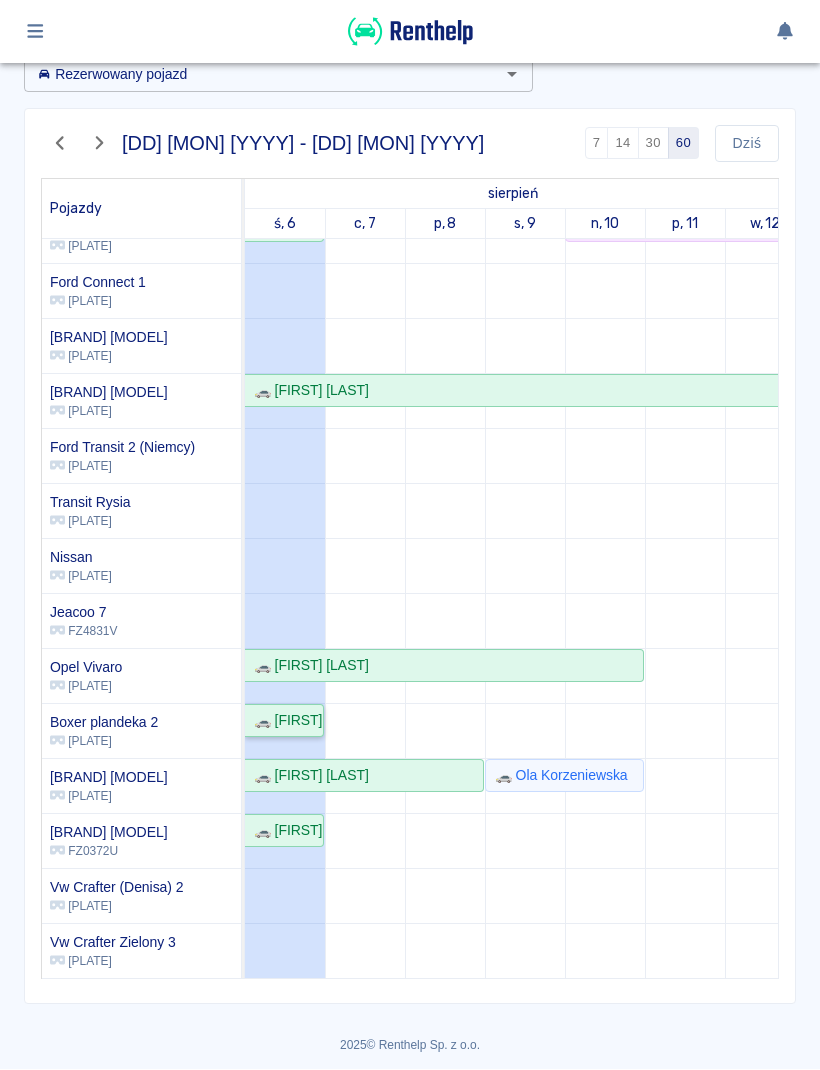 click on "🚗 [FIRST] [LAST]" at bounding box center [284, 721] 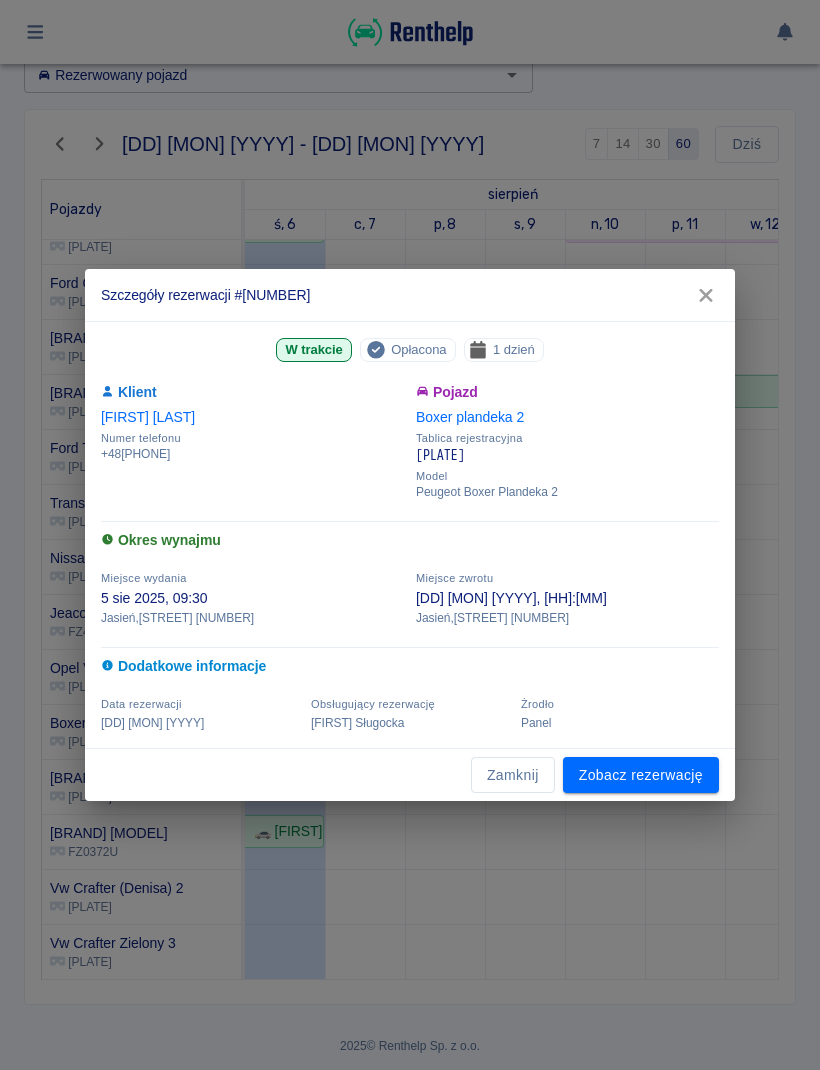 click on "Zamknij" at bounding box center (513, 775) 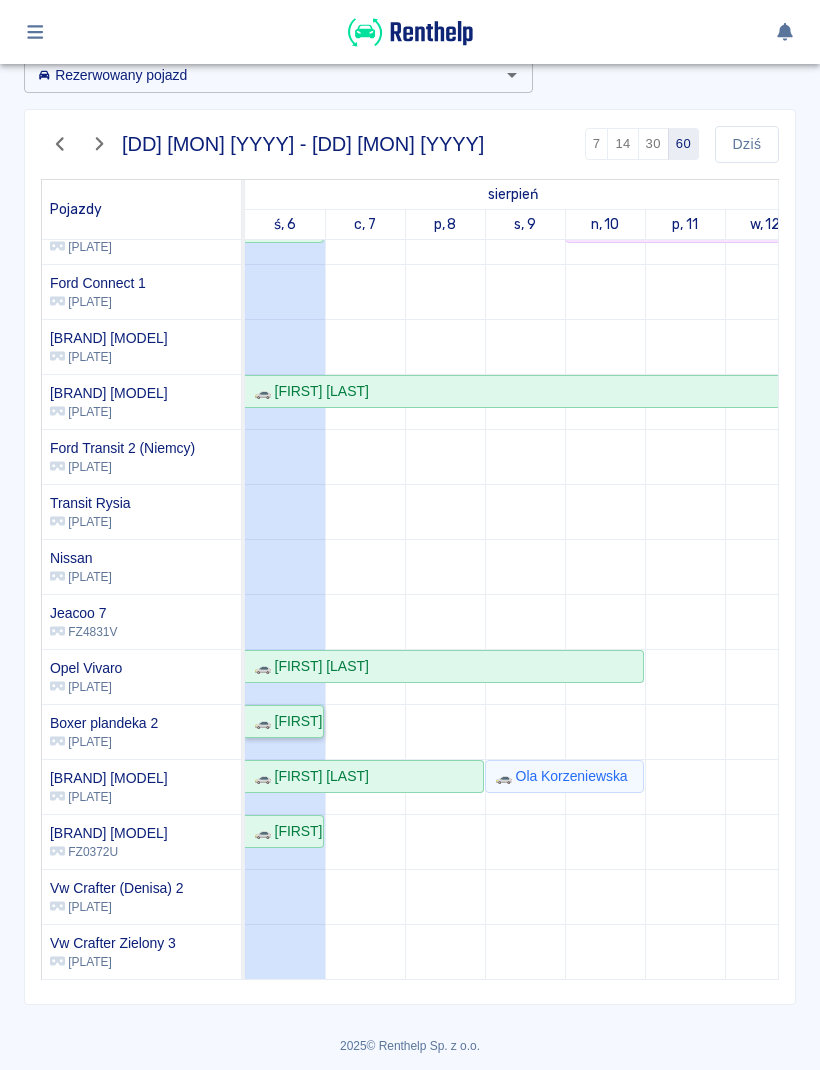 scroll, scrollTop: 152, scrollLeft: -27, axis: both 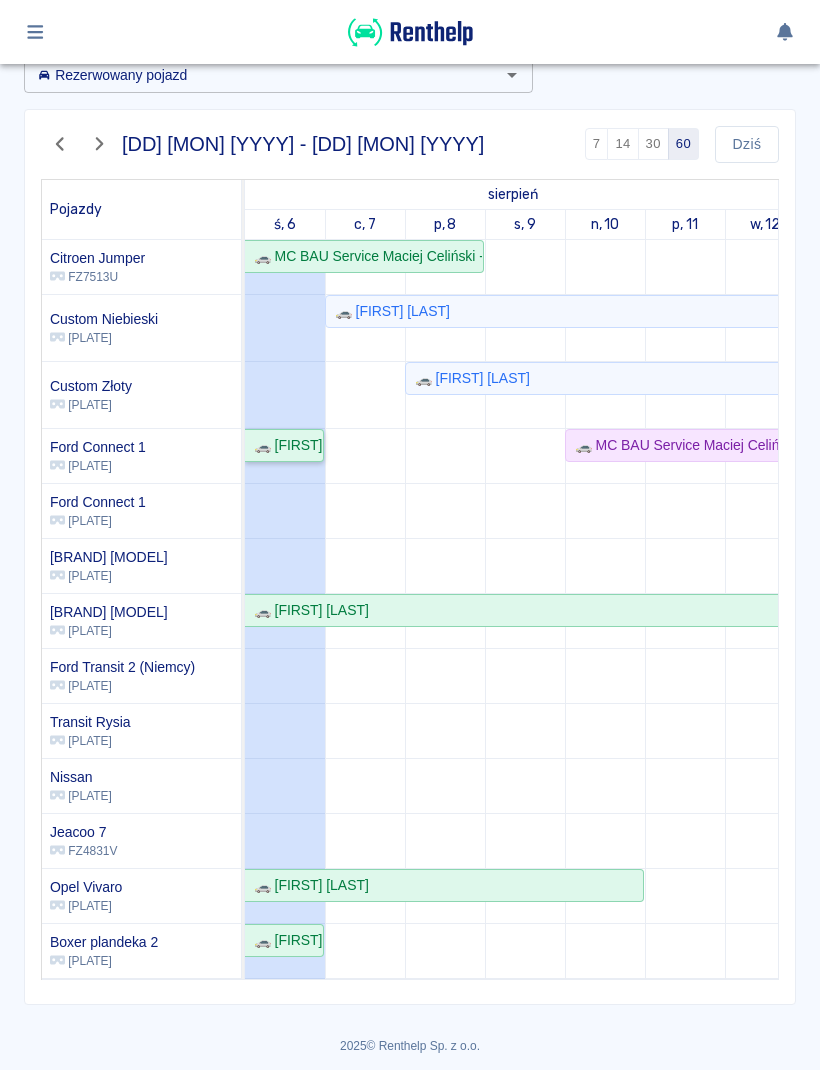 click on "🚗 [FIRST] [LAST]" at bounding box center (284, 445) 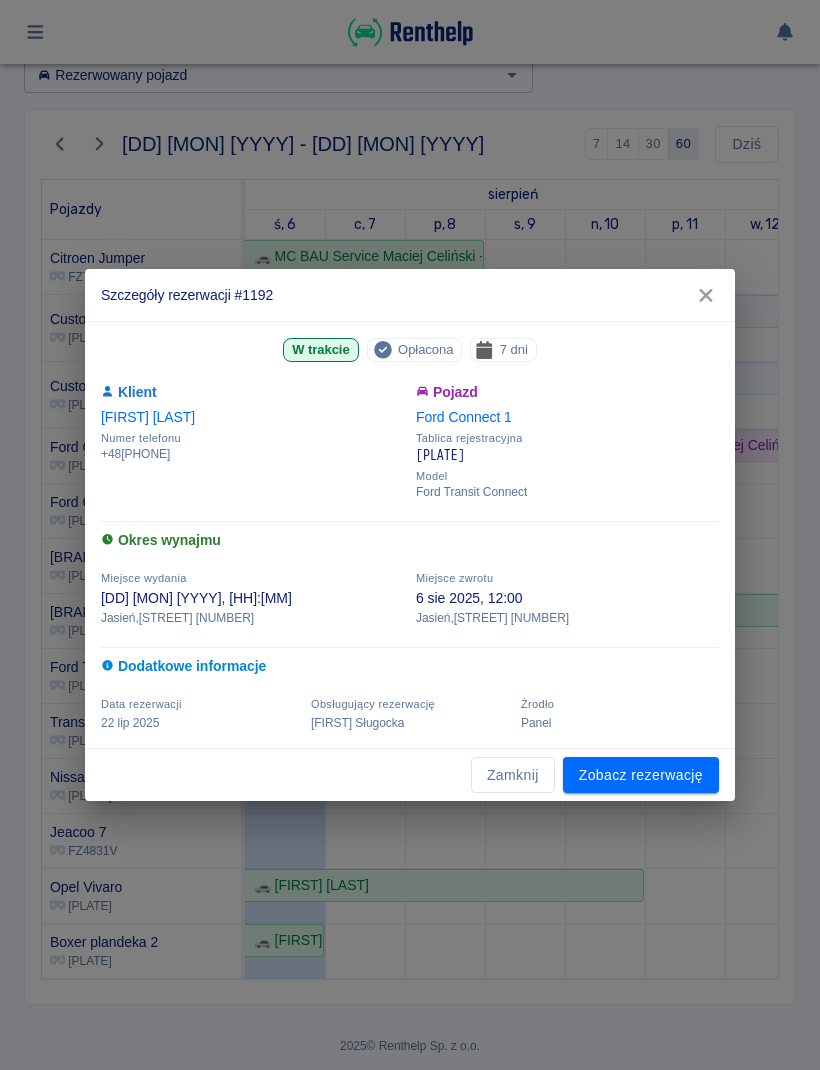 click at bounding box center (706, 295) 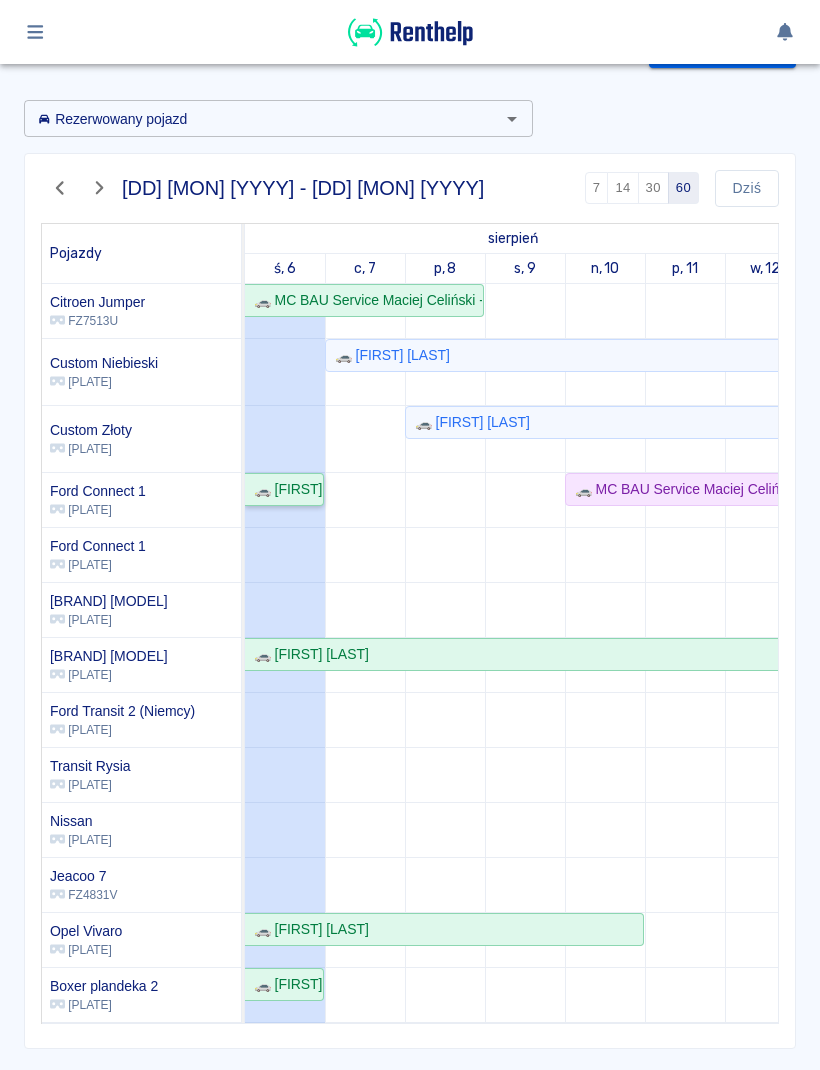 scroll, scrollTop: 41, scrollLeft: 0, axis: vertical 